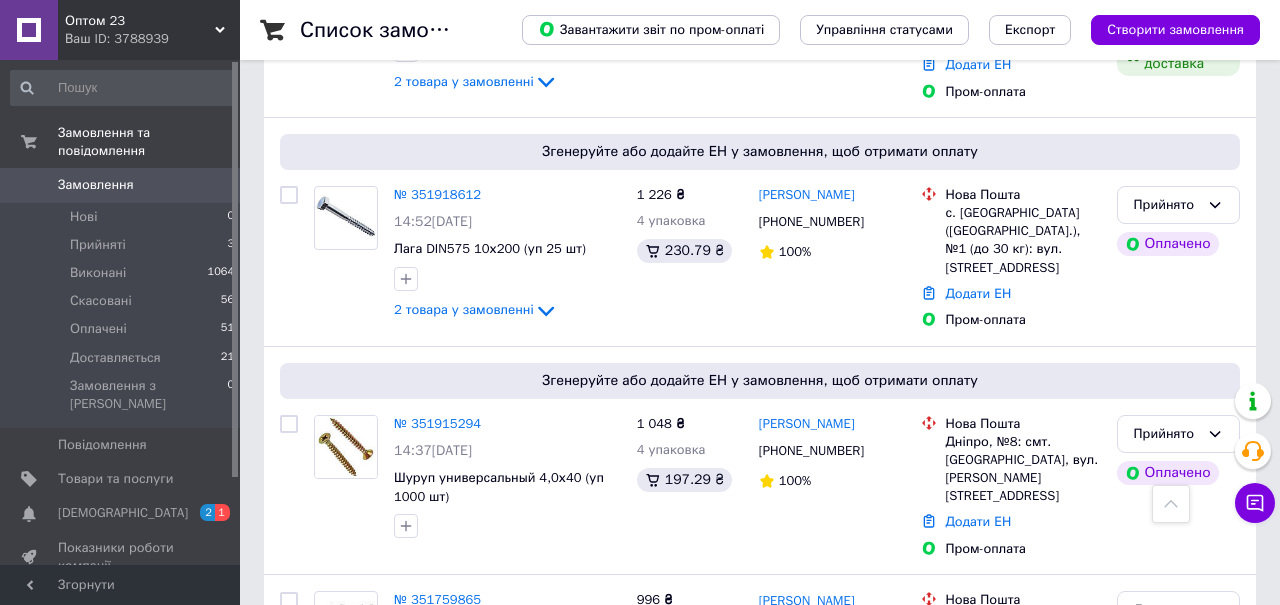 scroll, scrollTop: 584, scrollLeft: 0, axis: vertical 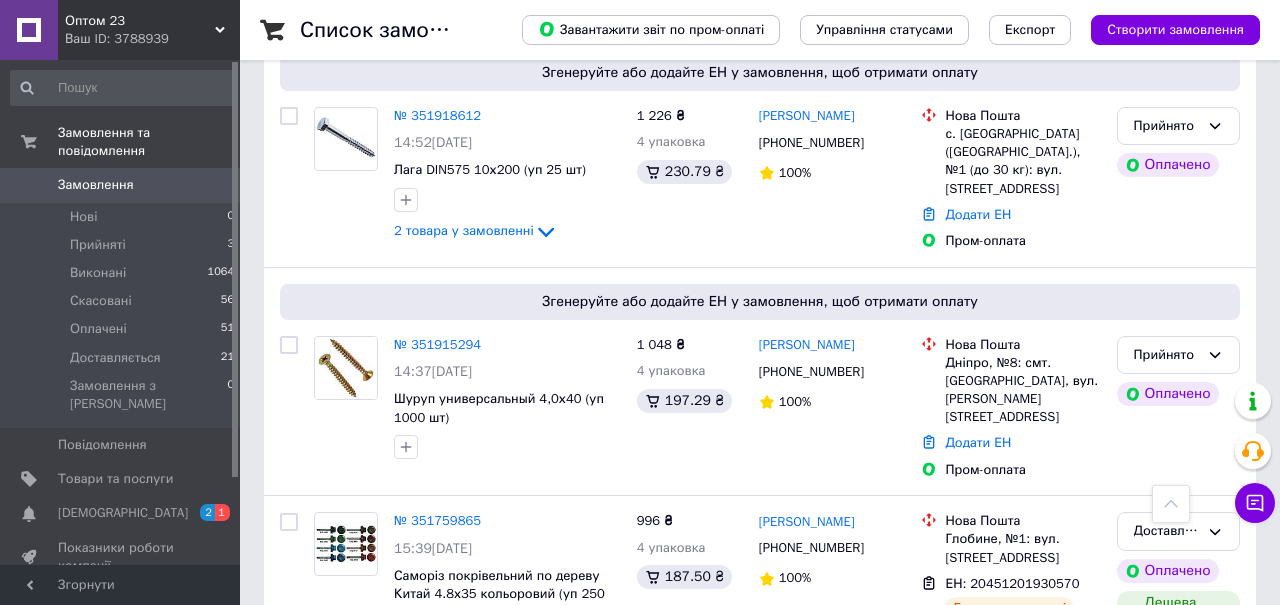 click on "№ 351915294" at bounding box center (437, 344) 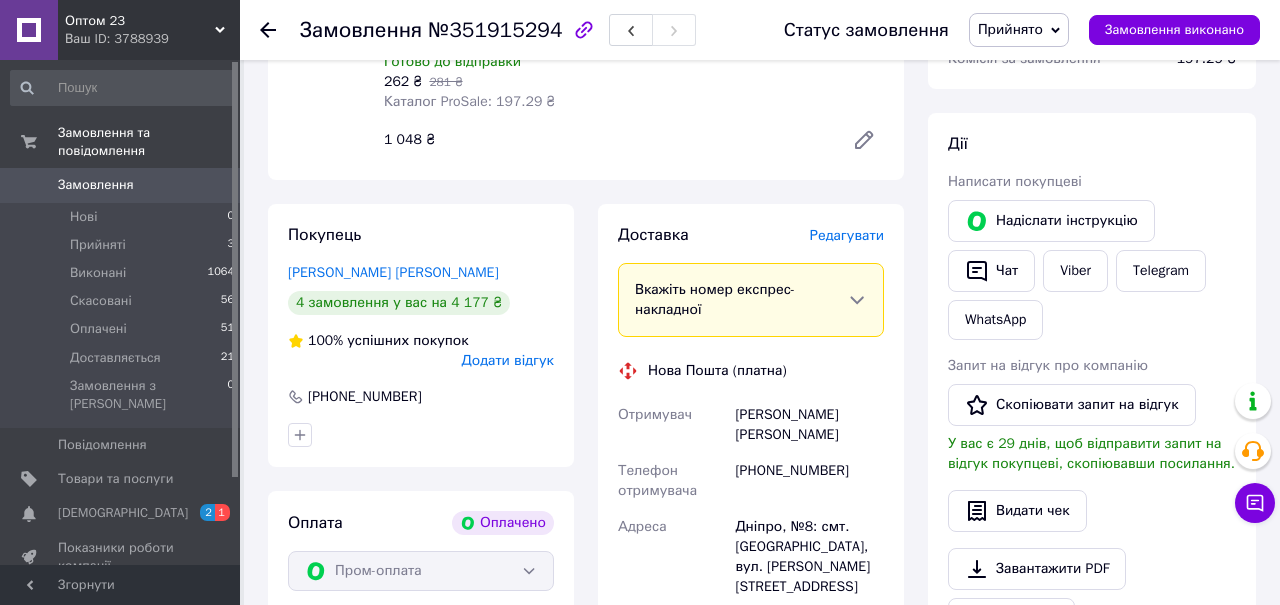 scroll, scrollTop: 308, scrollLeft: 0, axis: vertical 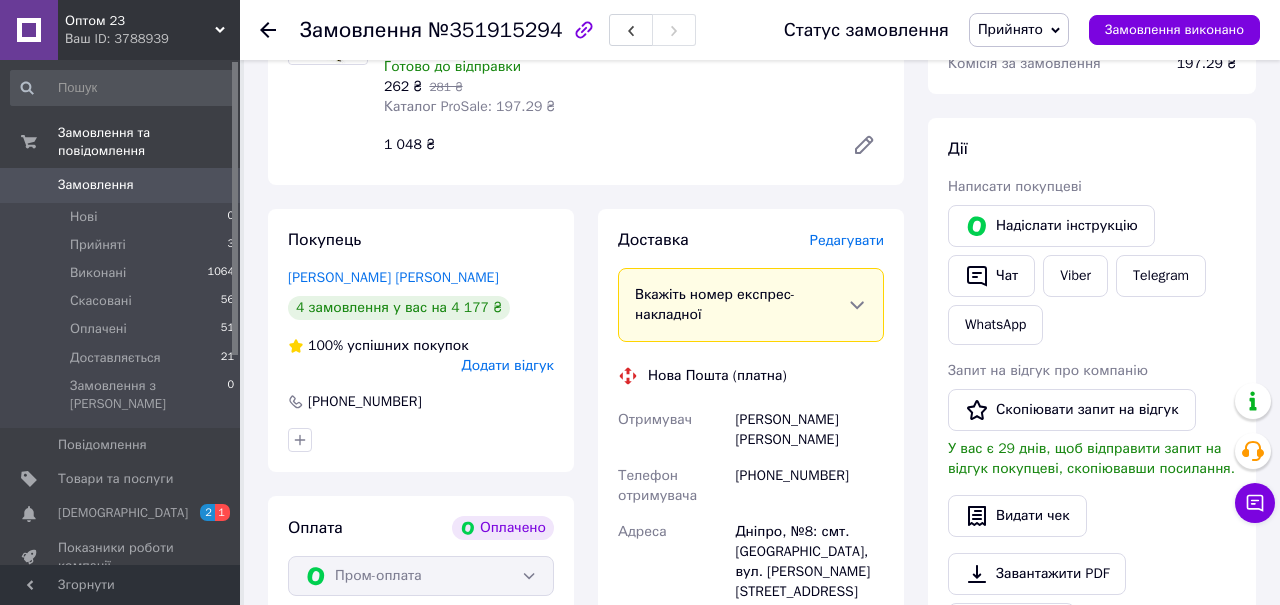 click on "Редагувати" at bounding box center (847, 240) 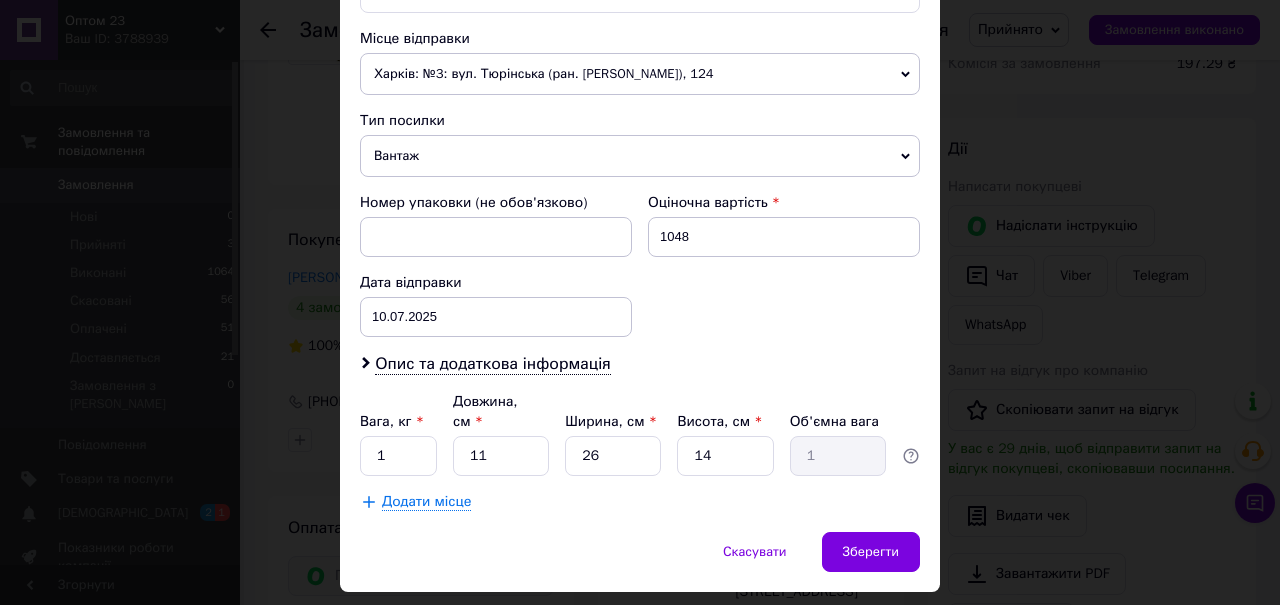 scroll, scrollTop: 714, scrollLeft: 0, axis: vertical 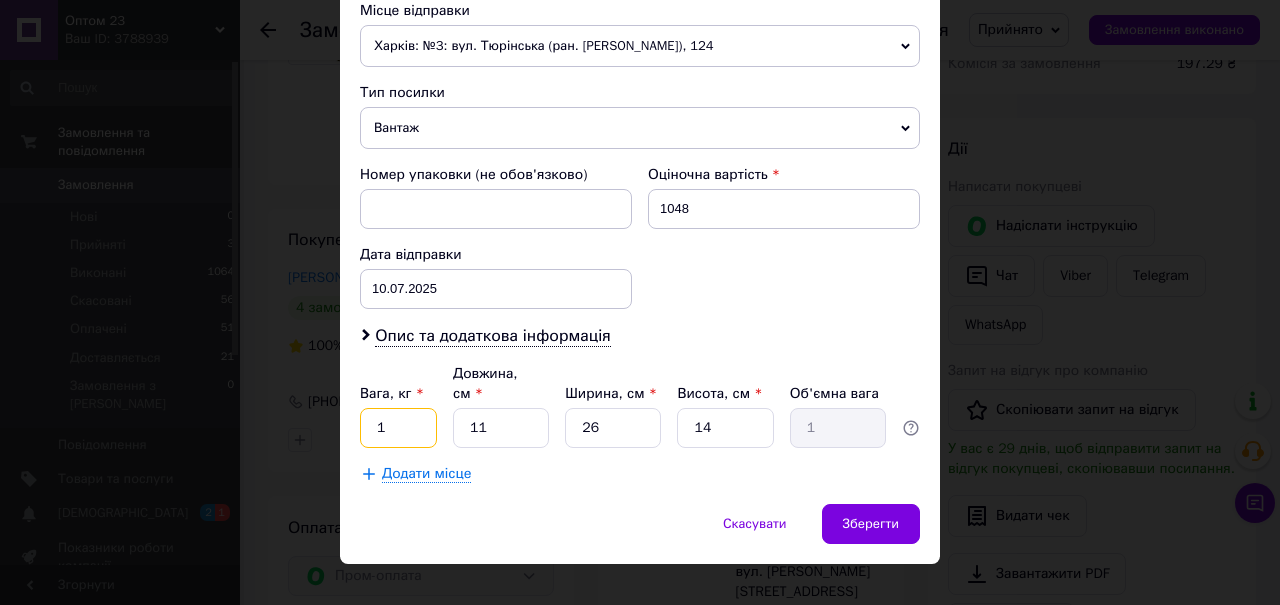 click on "1" at bounding box center [398, 428] 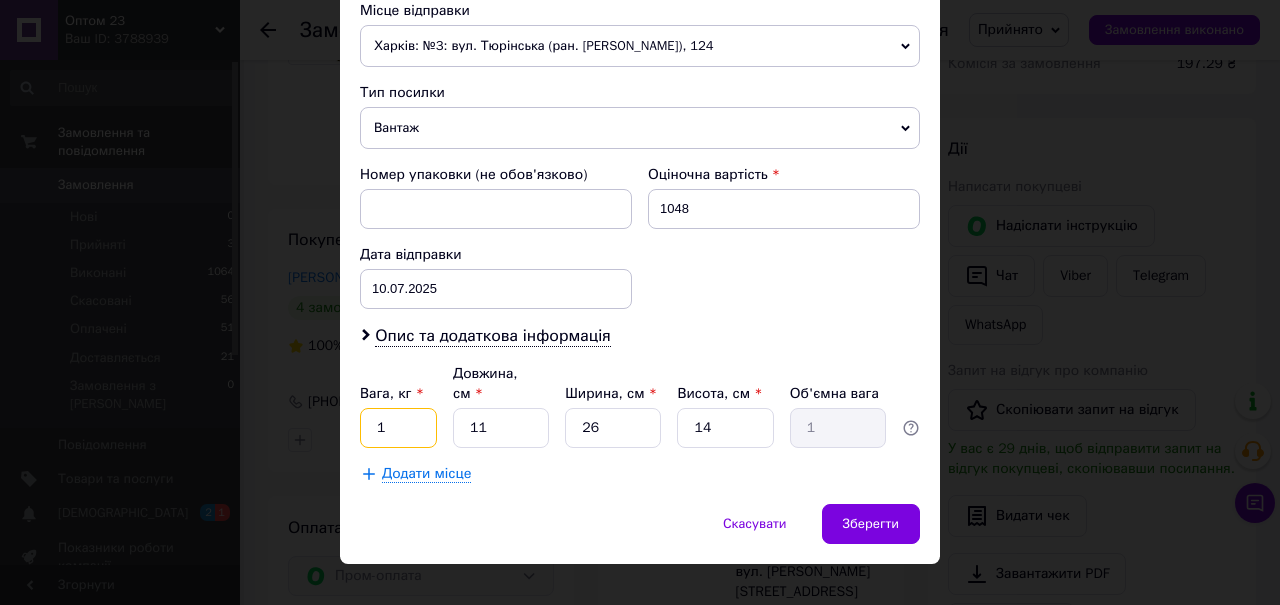 click on "1" at bounding box center (398, 428) 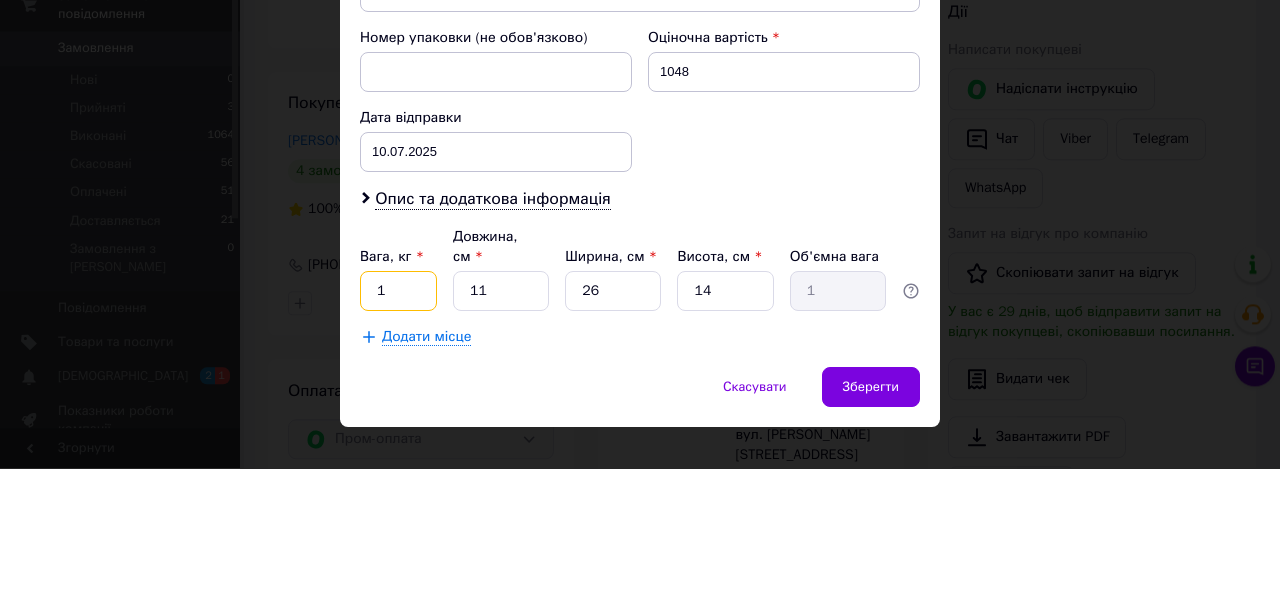 scroll, scrollTop: 308, scrollLeft: 0, axis: vertical 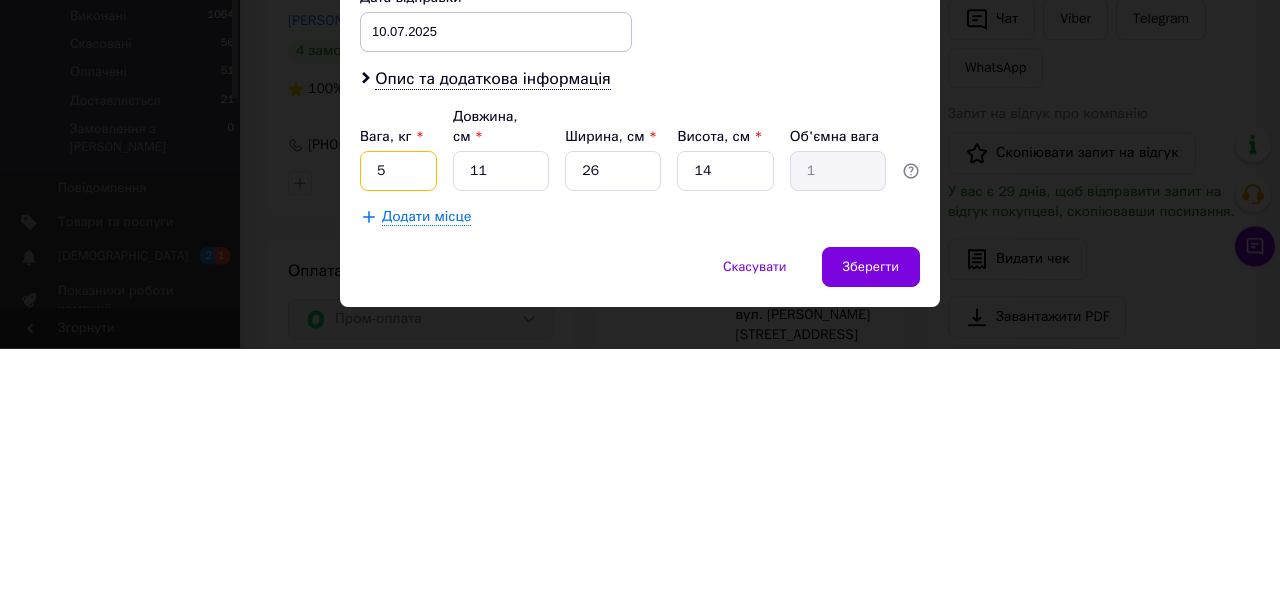 type on "5" 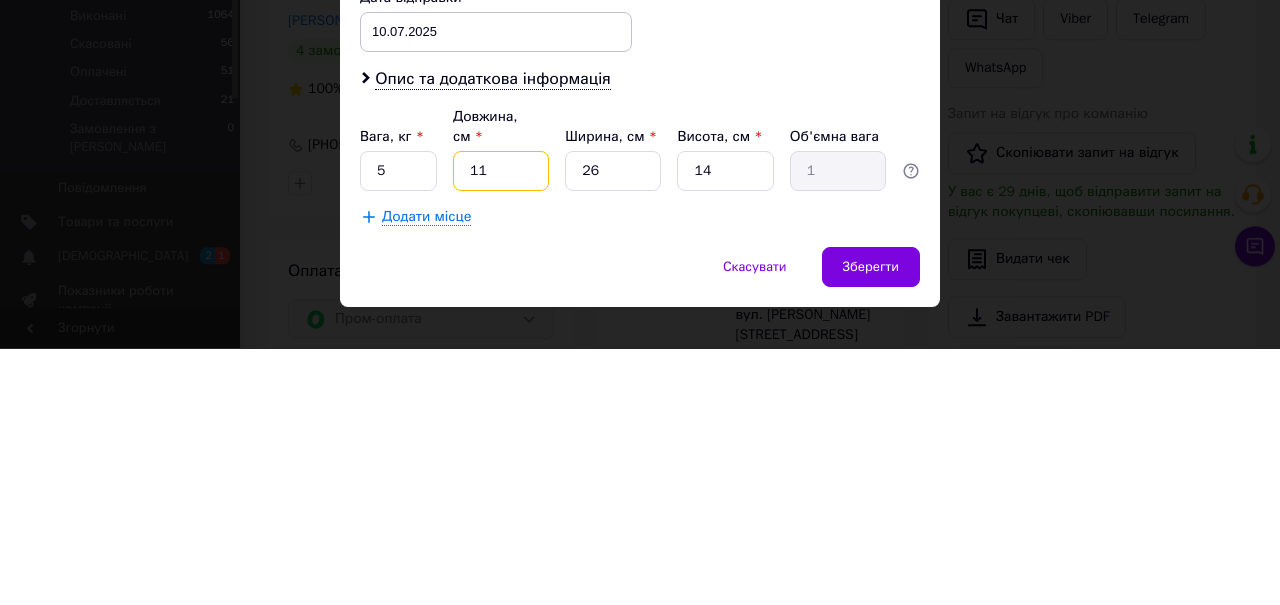 click on "11" at bounding box center (501, 428) 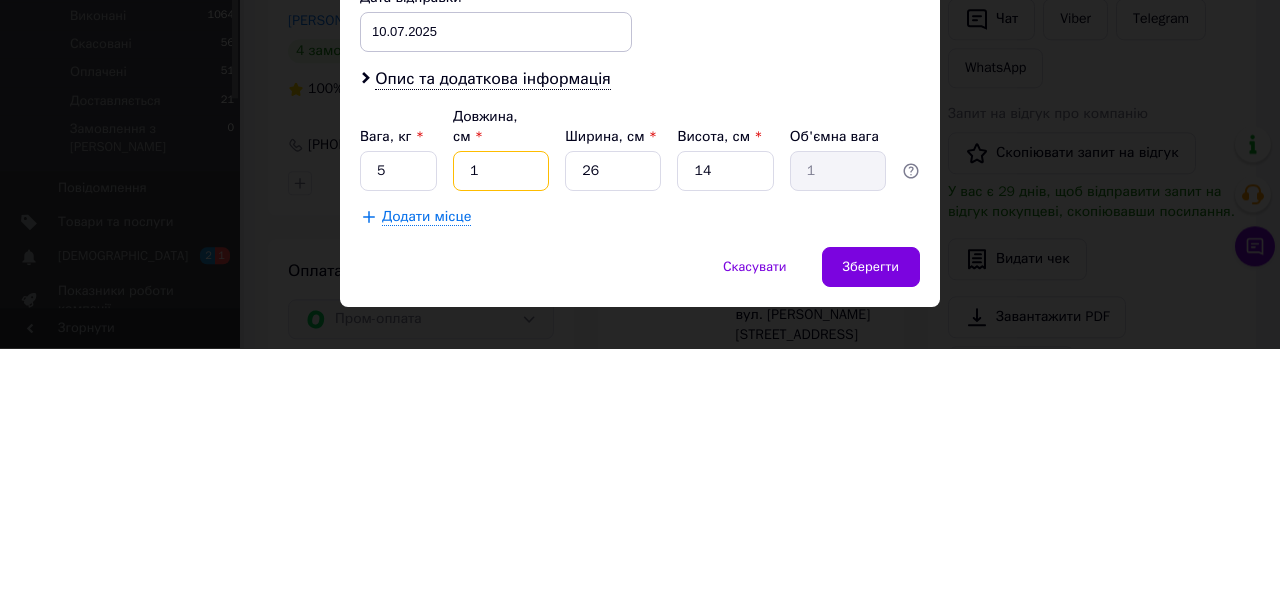 type on "0.1" 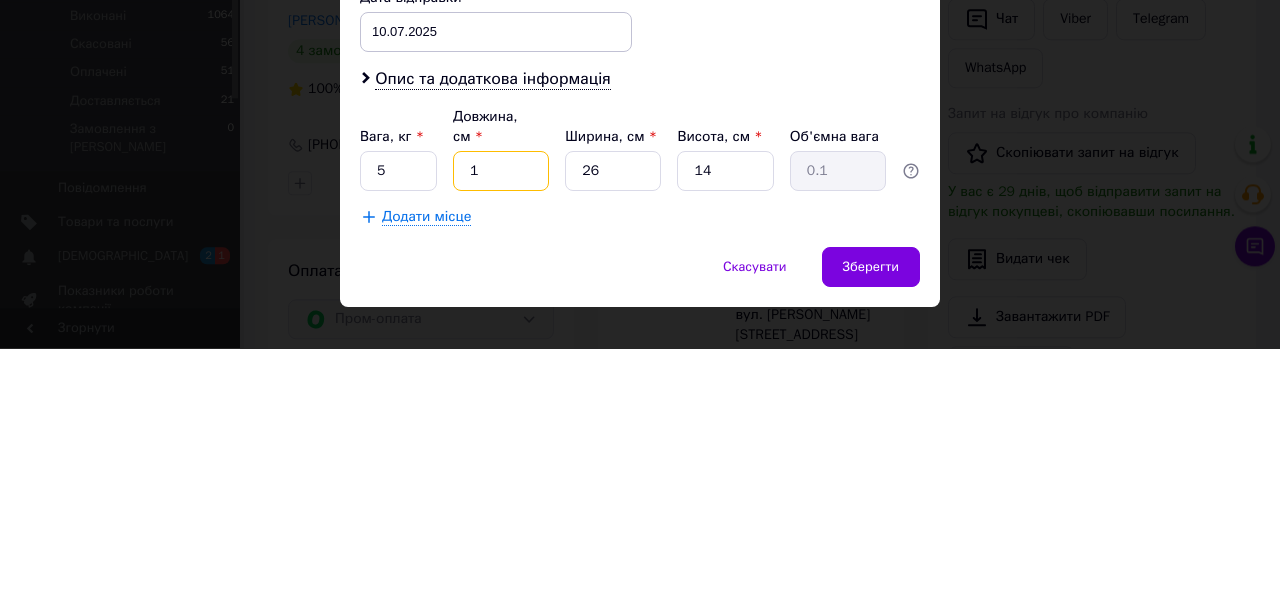type 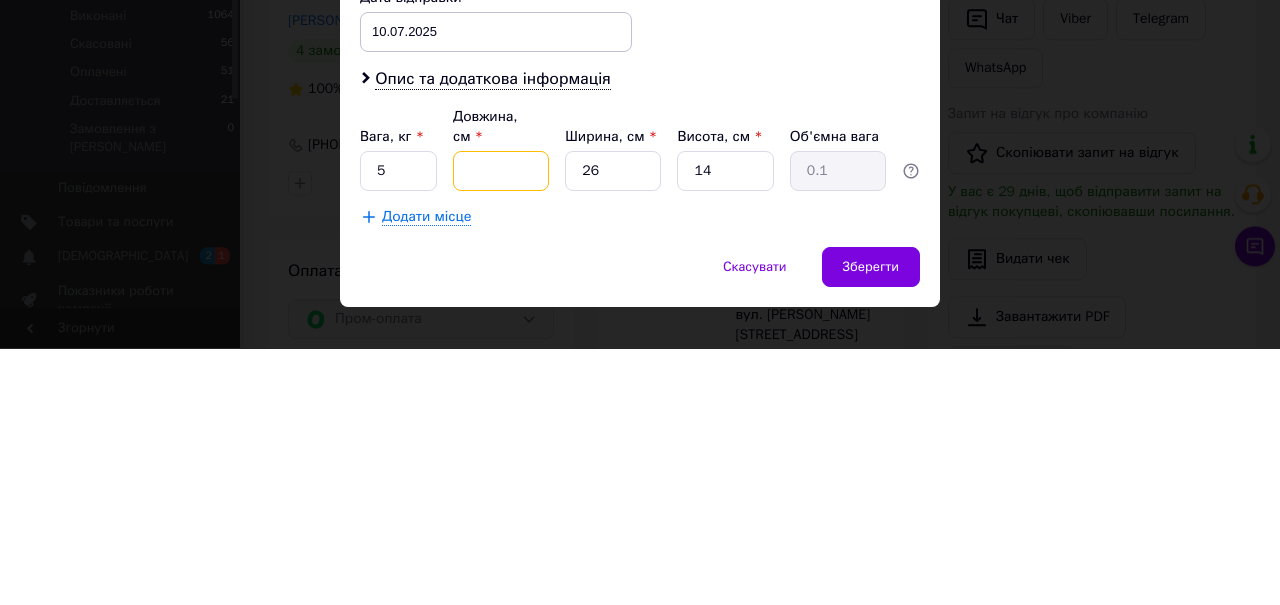 type 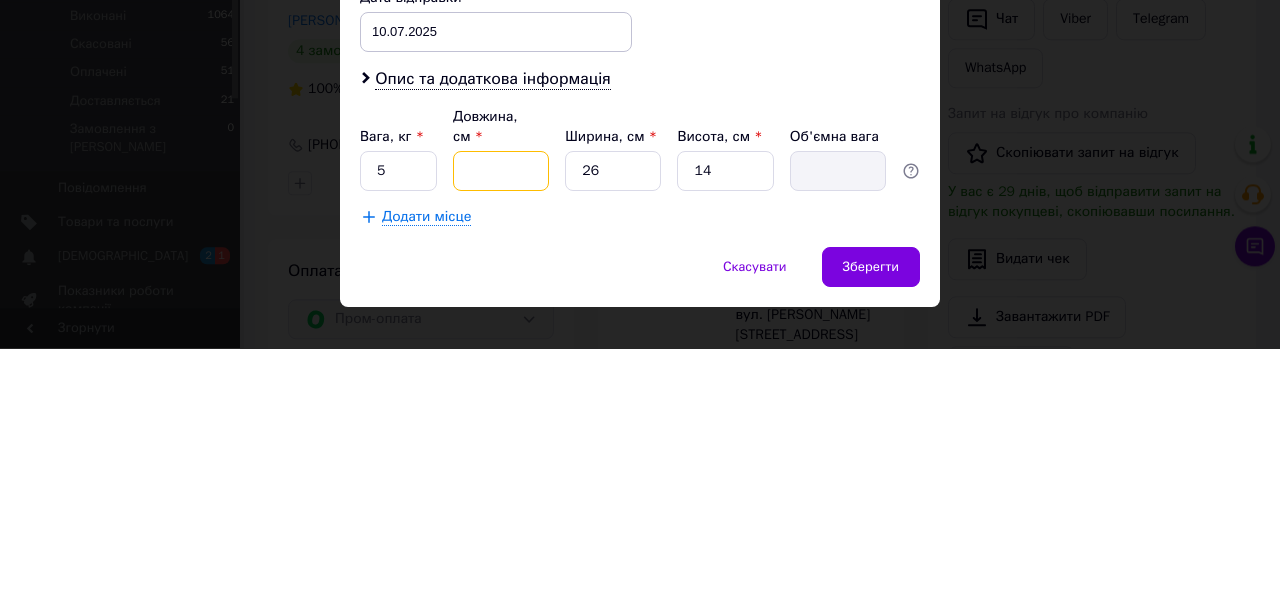 type on "2" 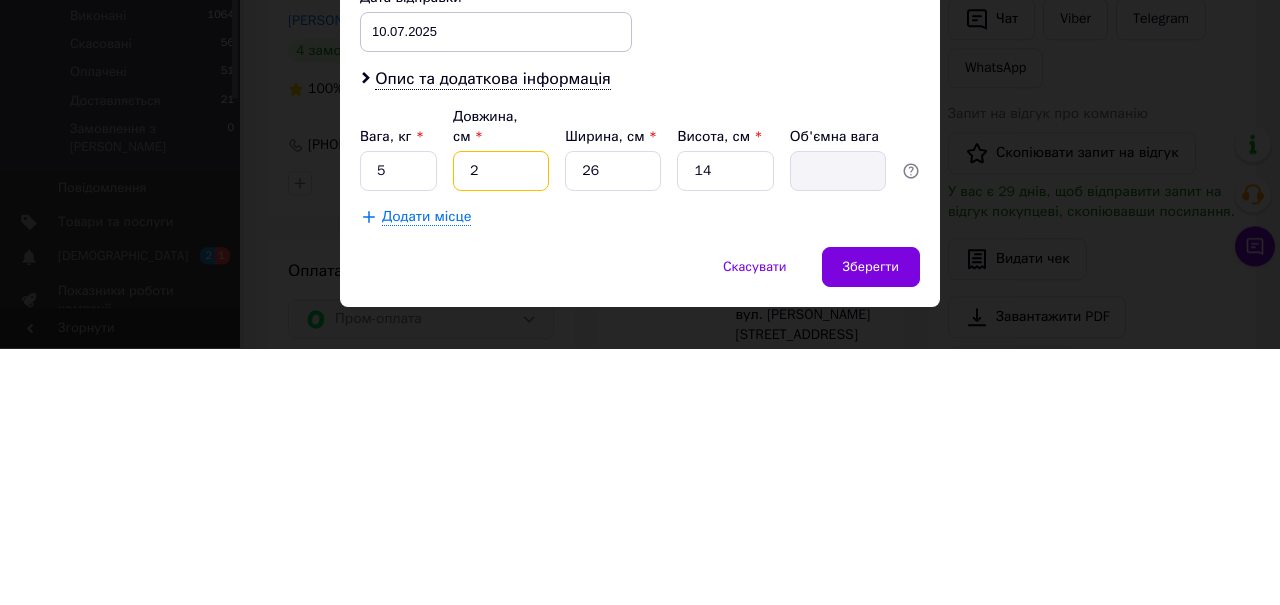 type on "0.18" 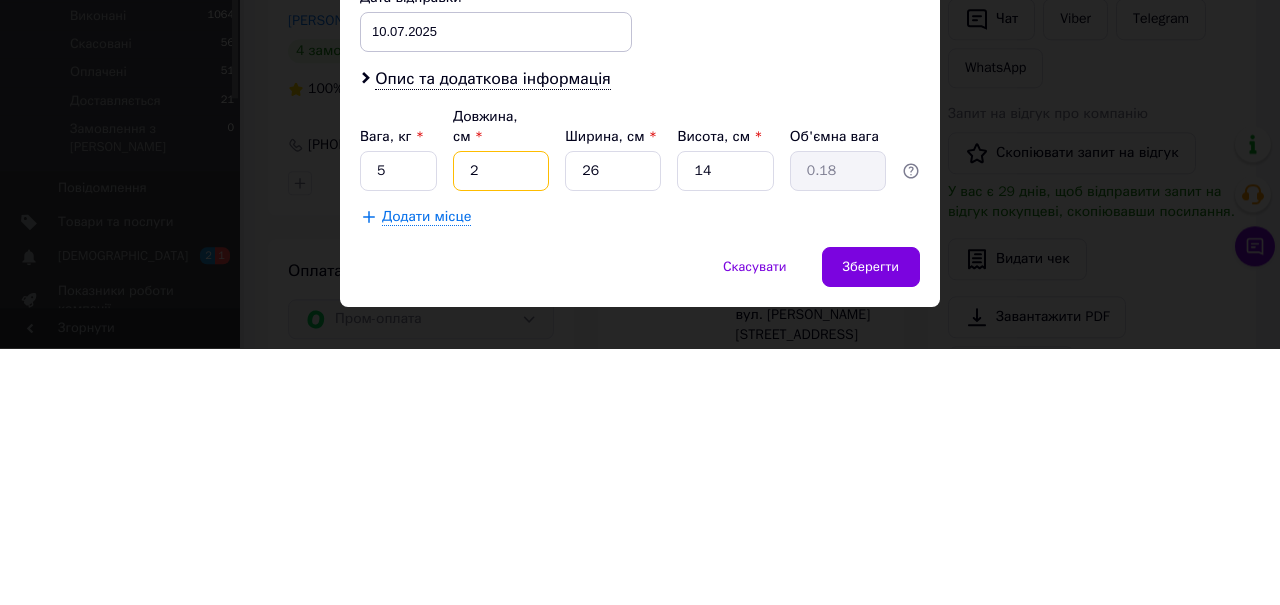 type on "20" 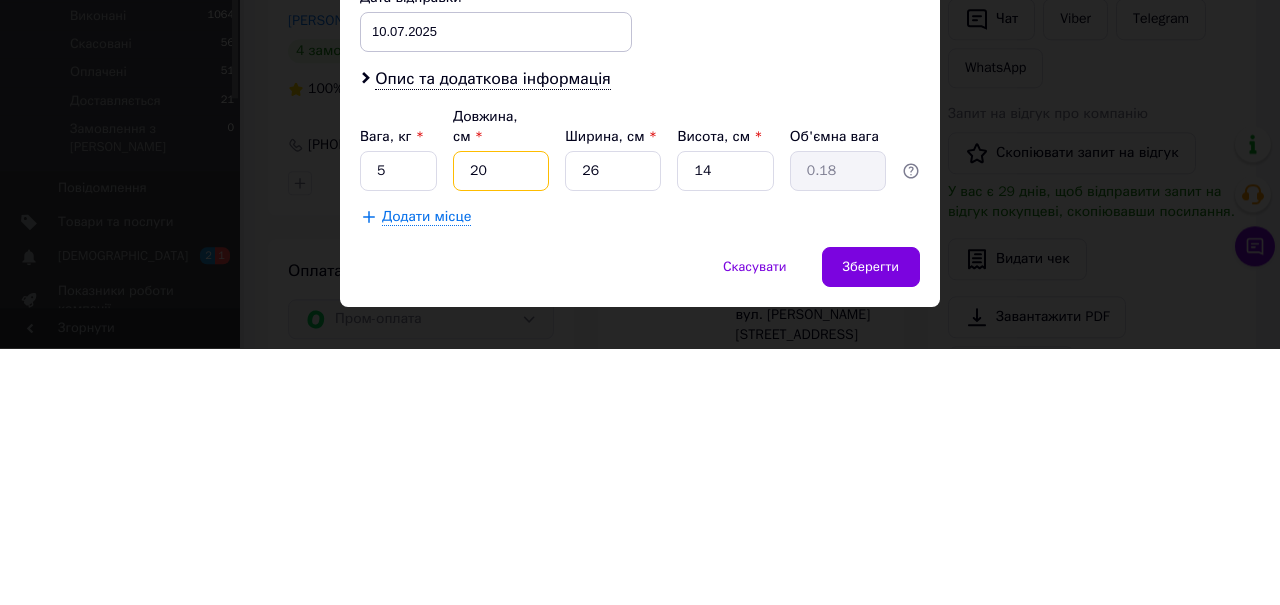type on "1.82" 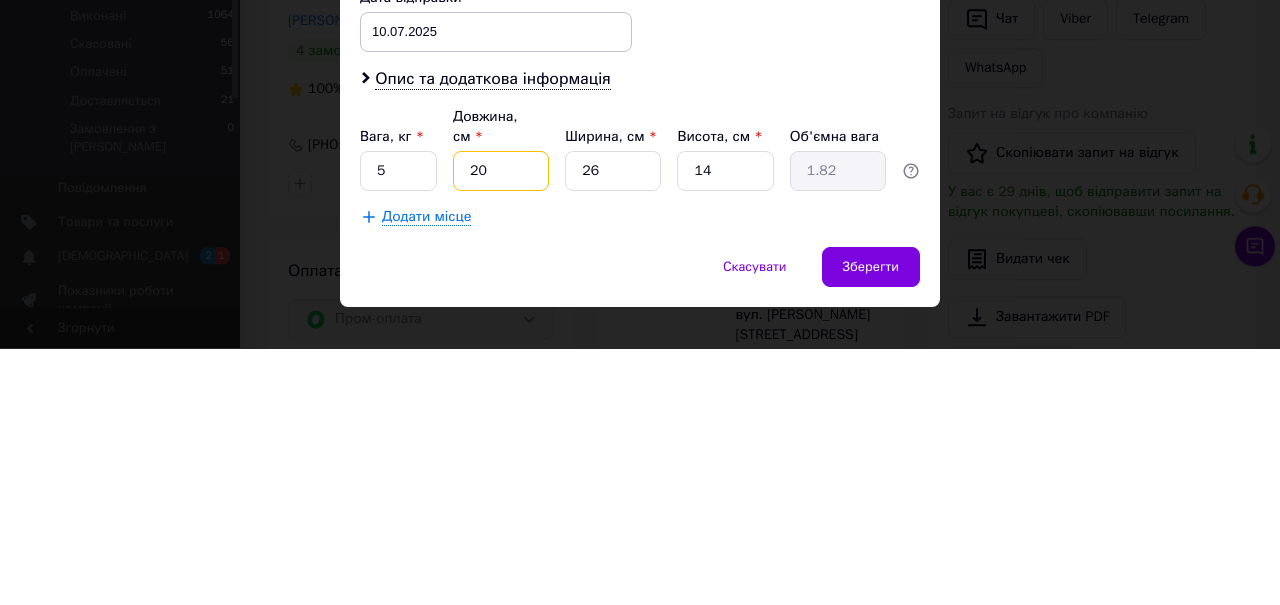 type on "20" 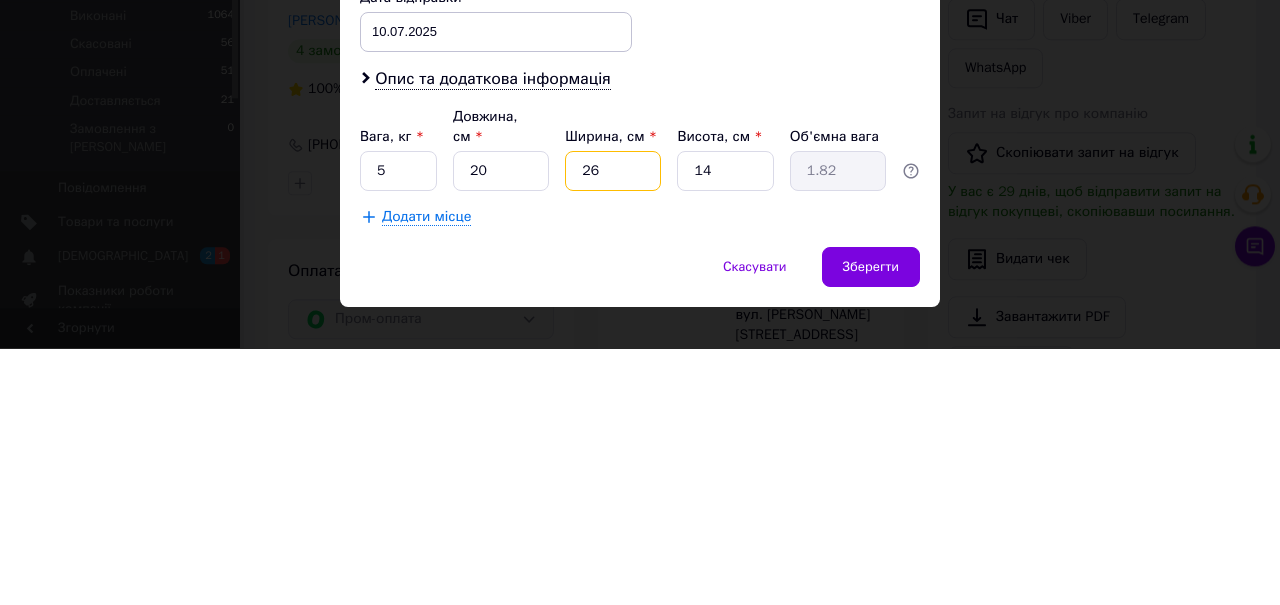 click on "26" at bounding box center [613, 428] 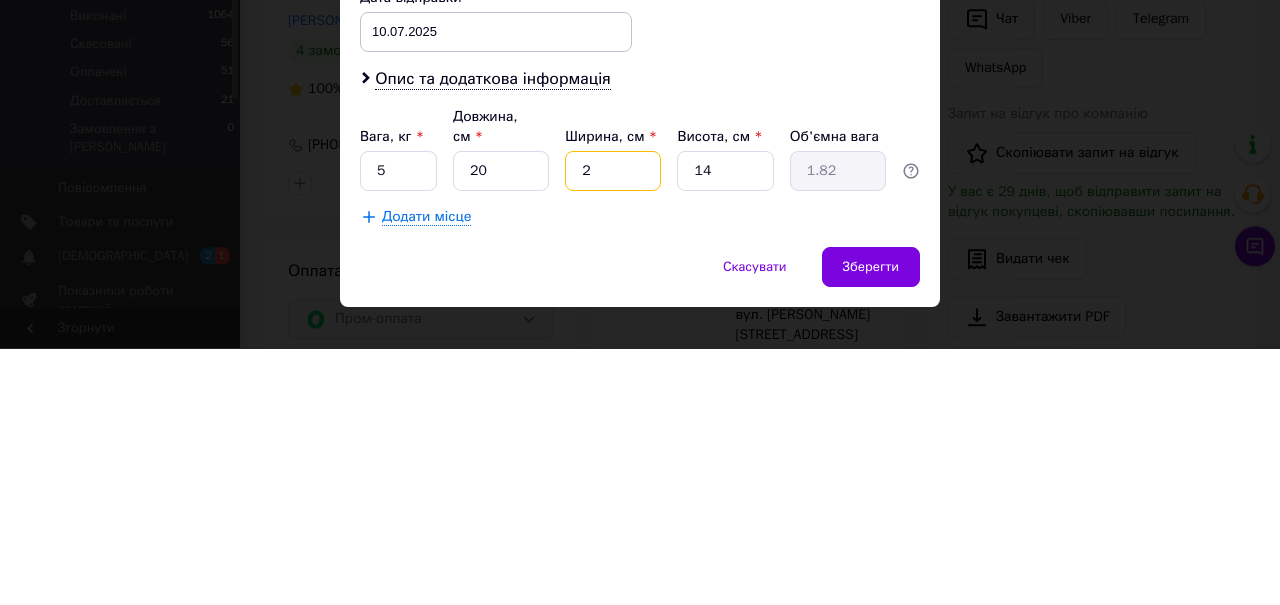 type on "0.14" 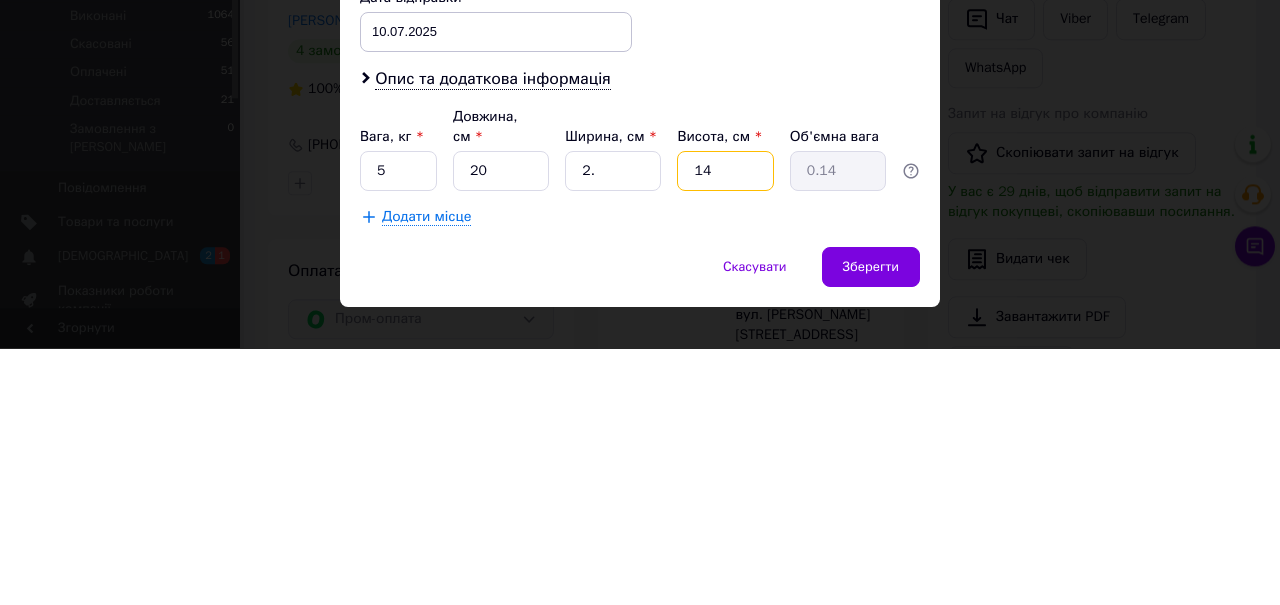 click on "14" at bounding box center (725, 428) 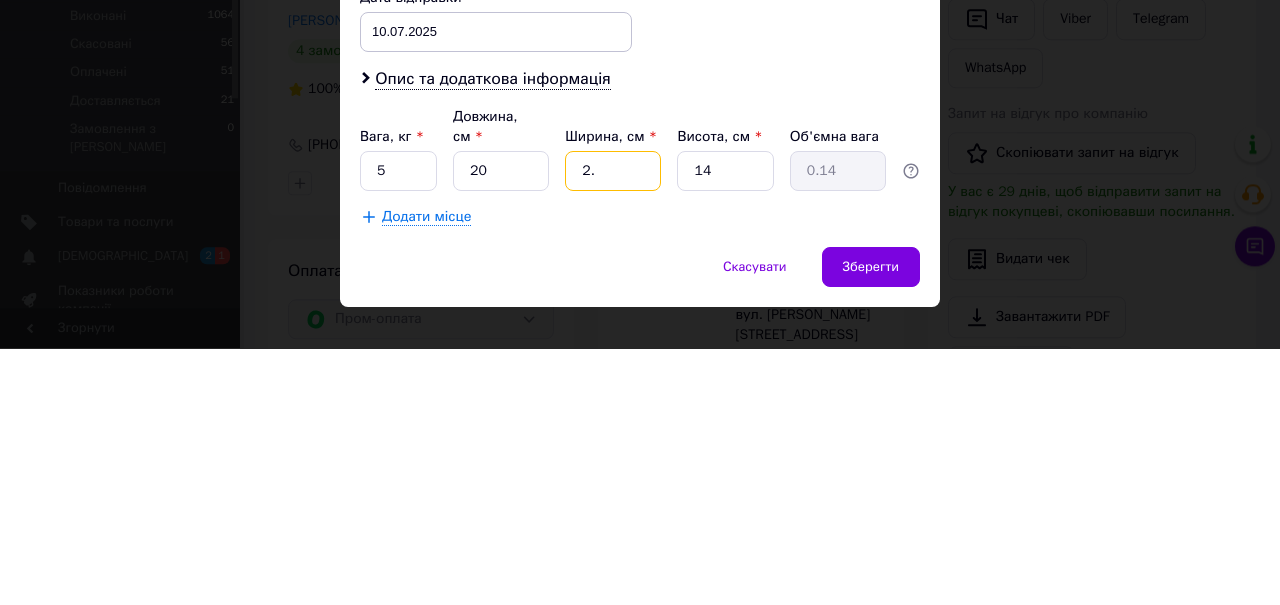 click on "2." at bounding box center (613, 428) 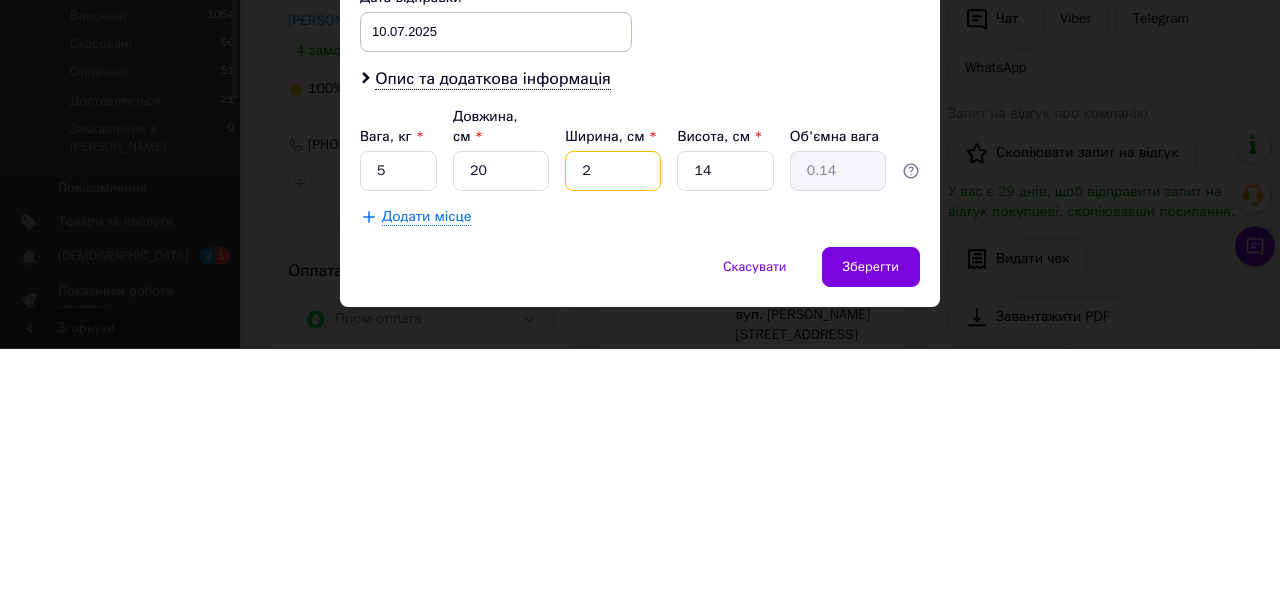 type on "28" 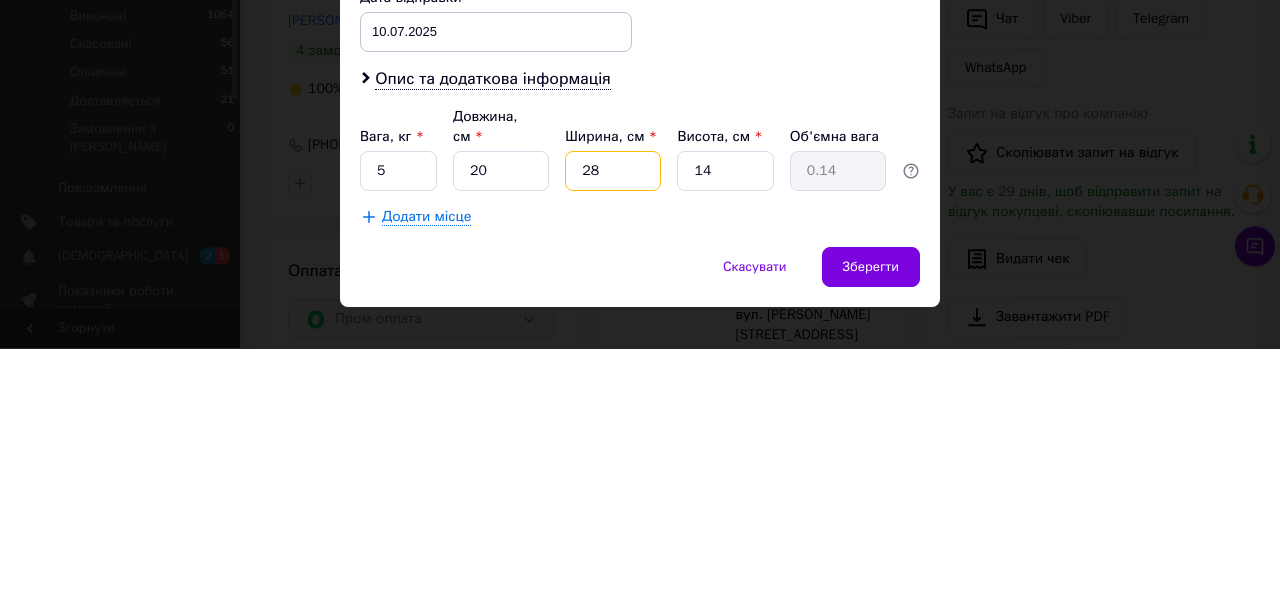 type on "1.96" 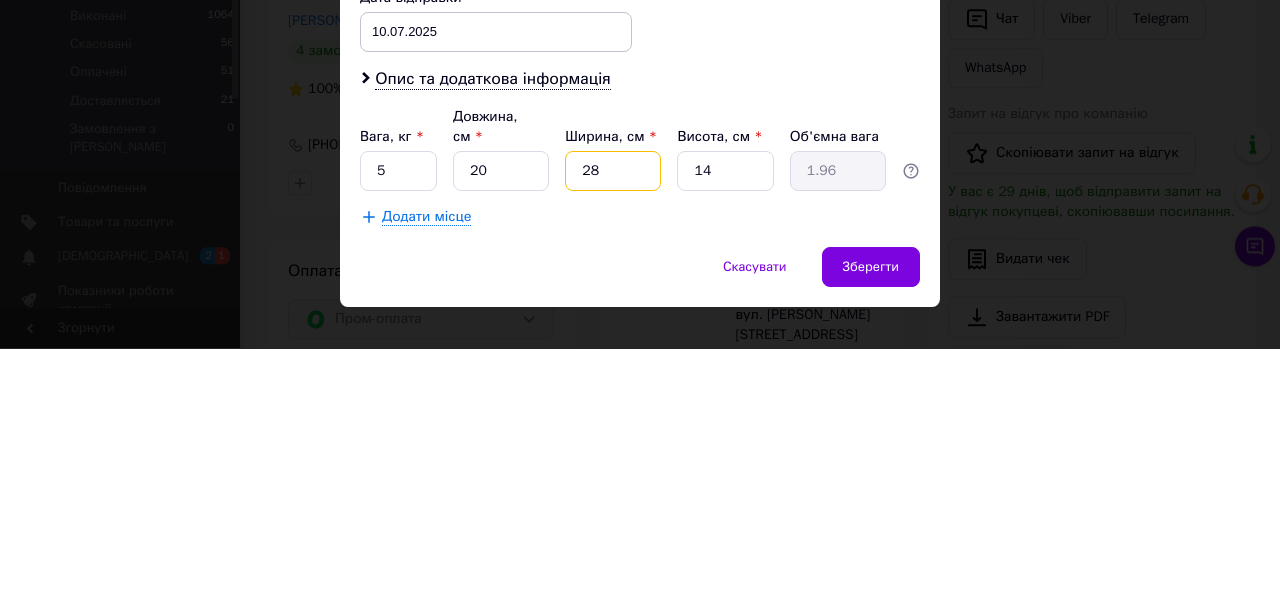 type on "2" 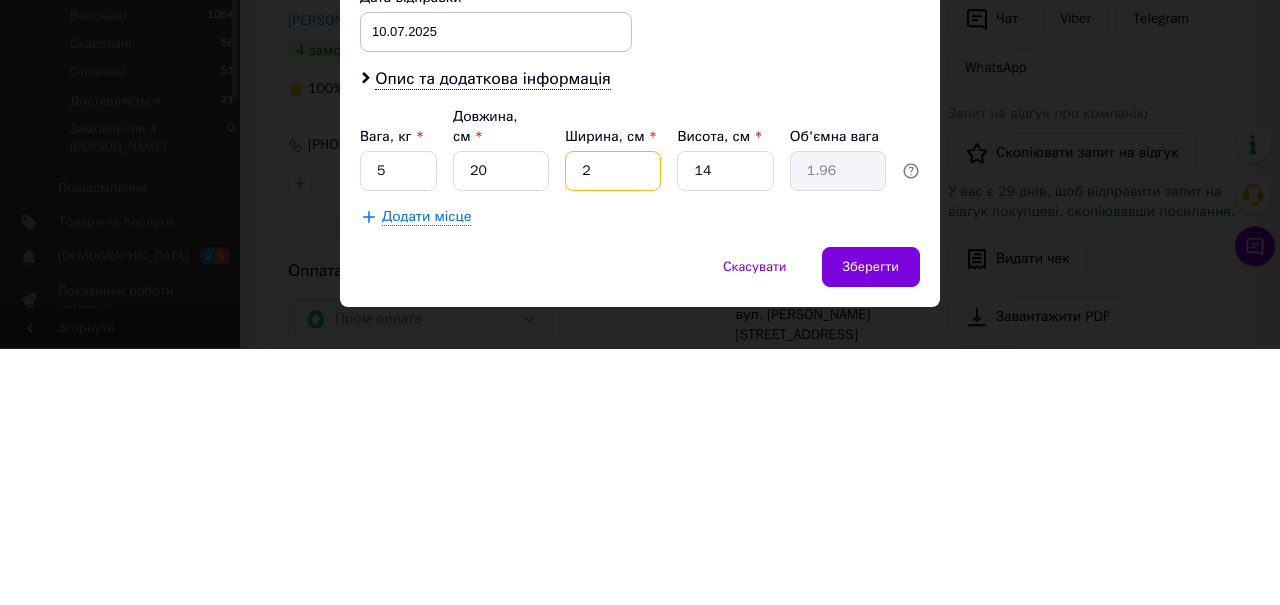 type on "0.14" 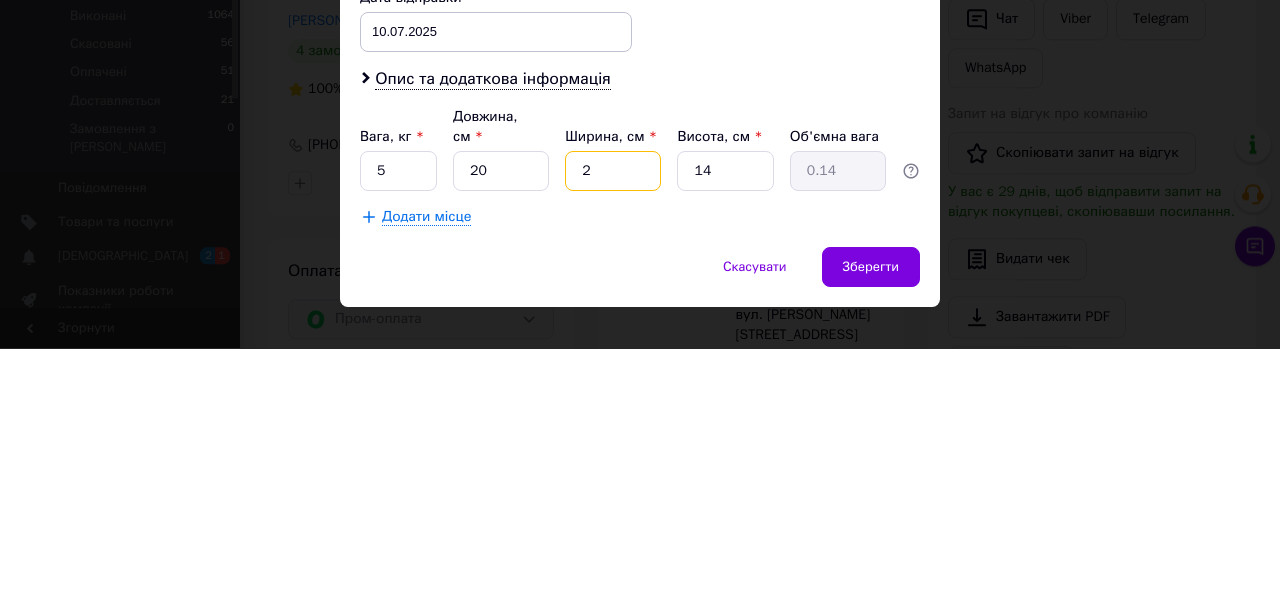 type on "20" 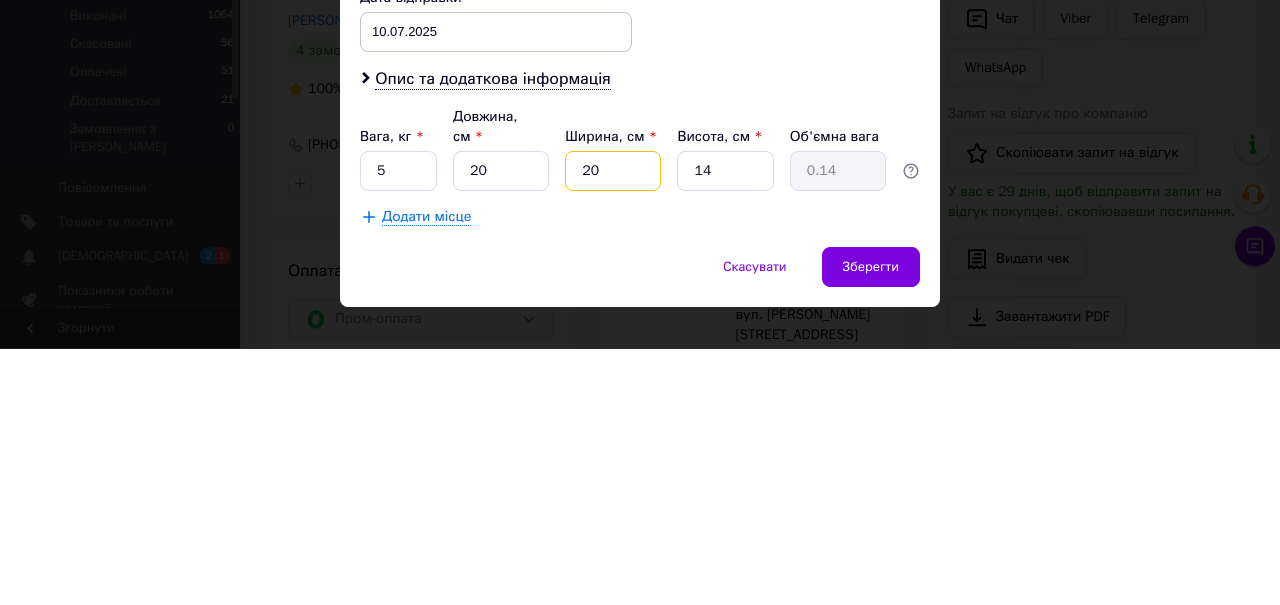 type on "1.4" 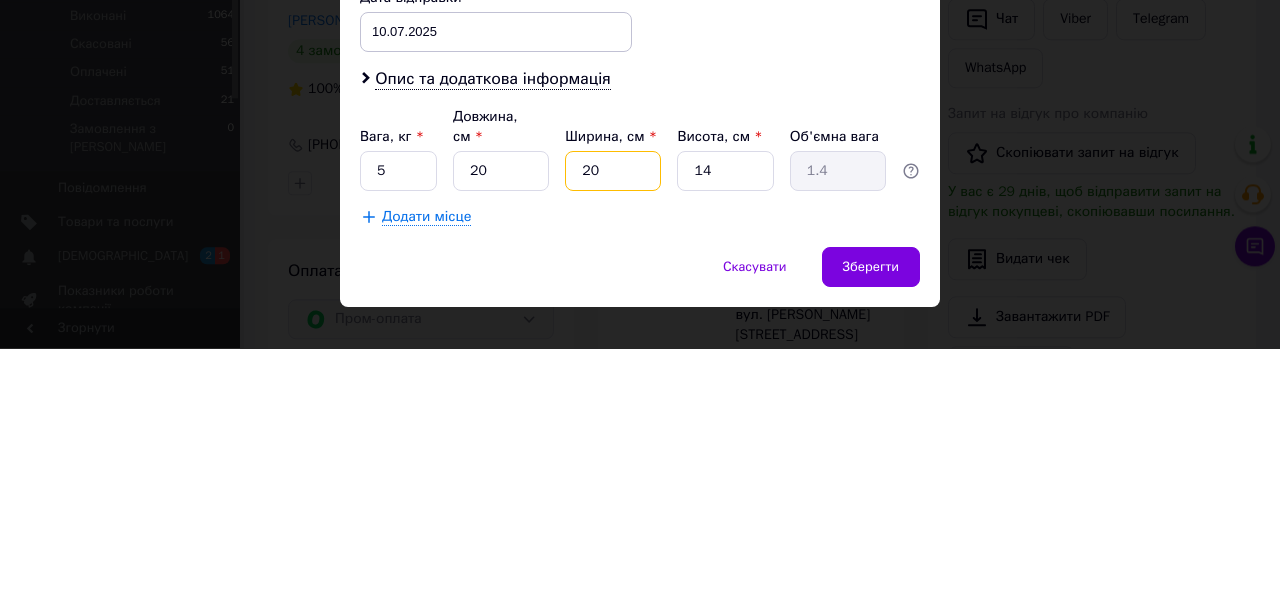 type on "20" 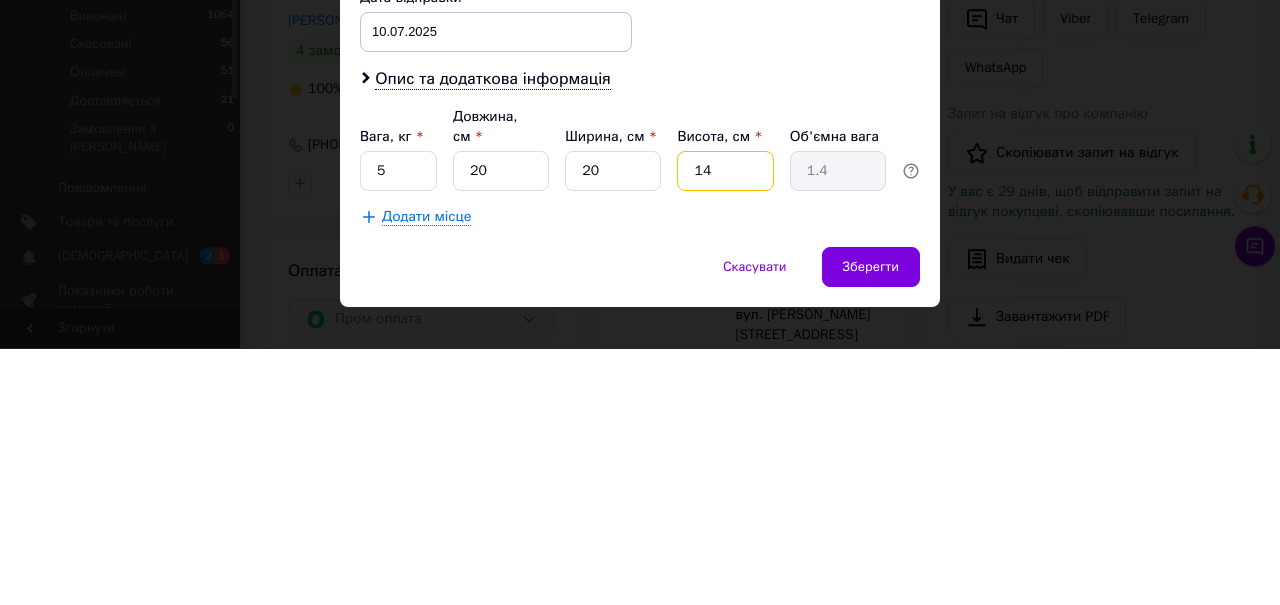 click on "14" at bounding box center [725, 428] 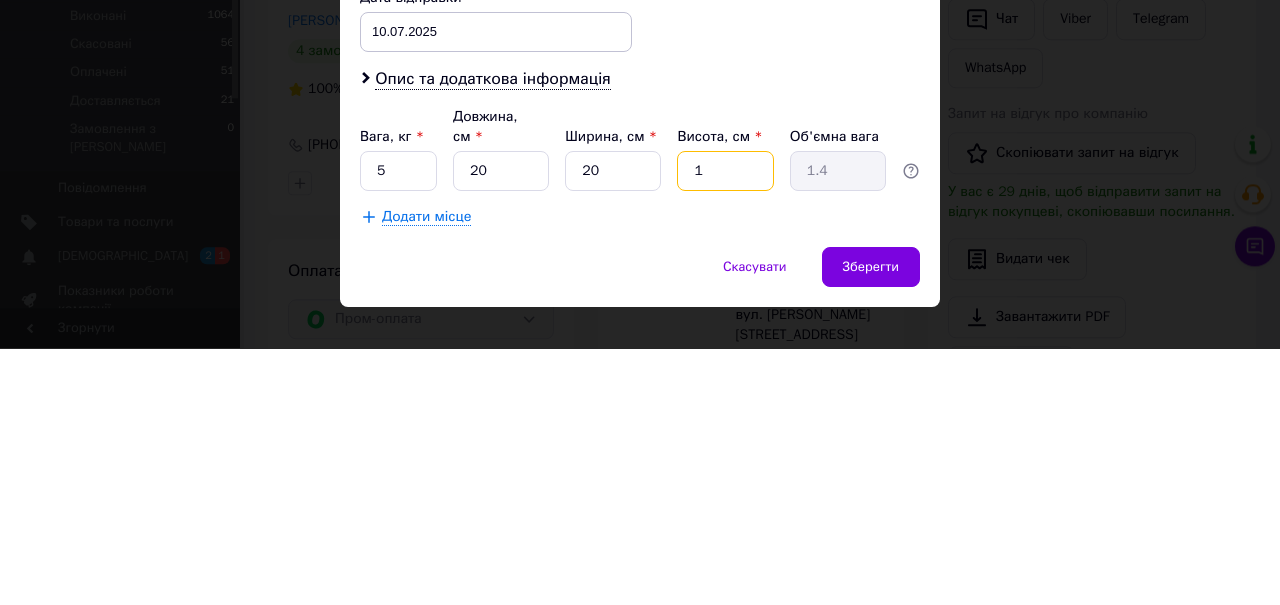type on "0.1" 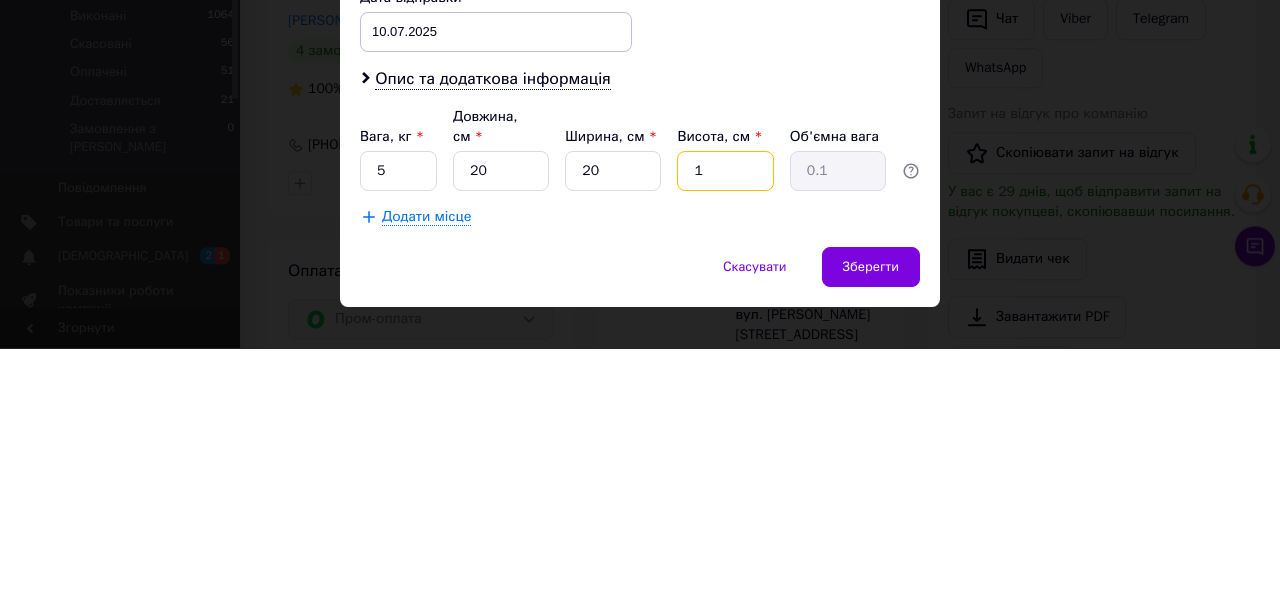 type 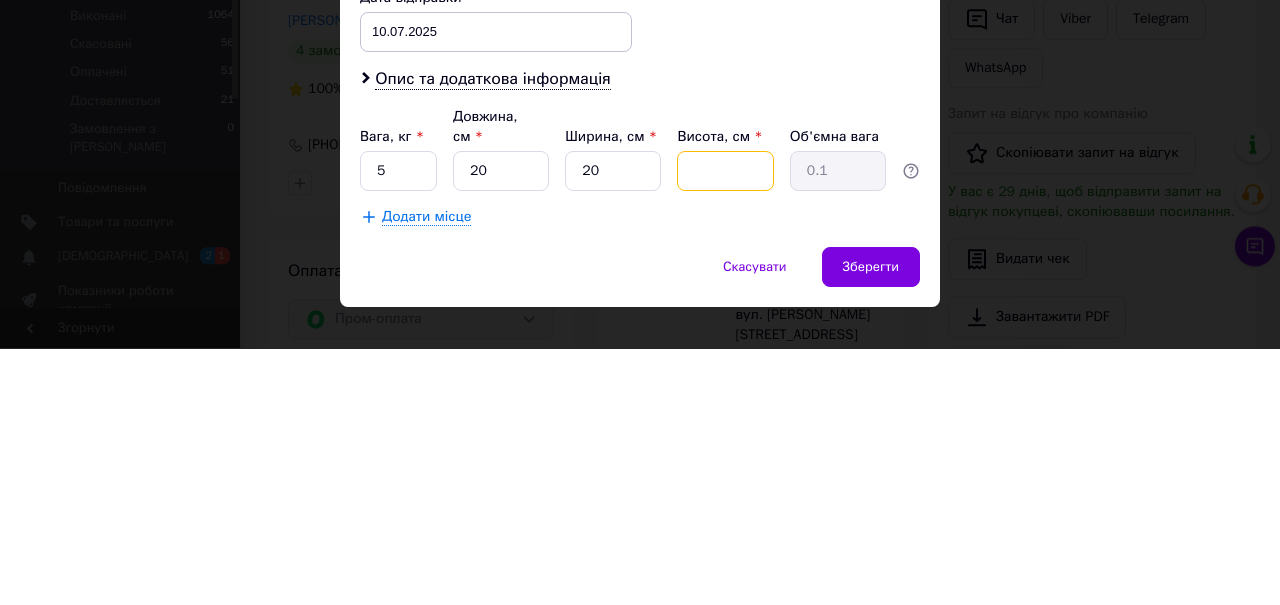 type 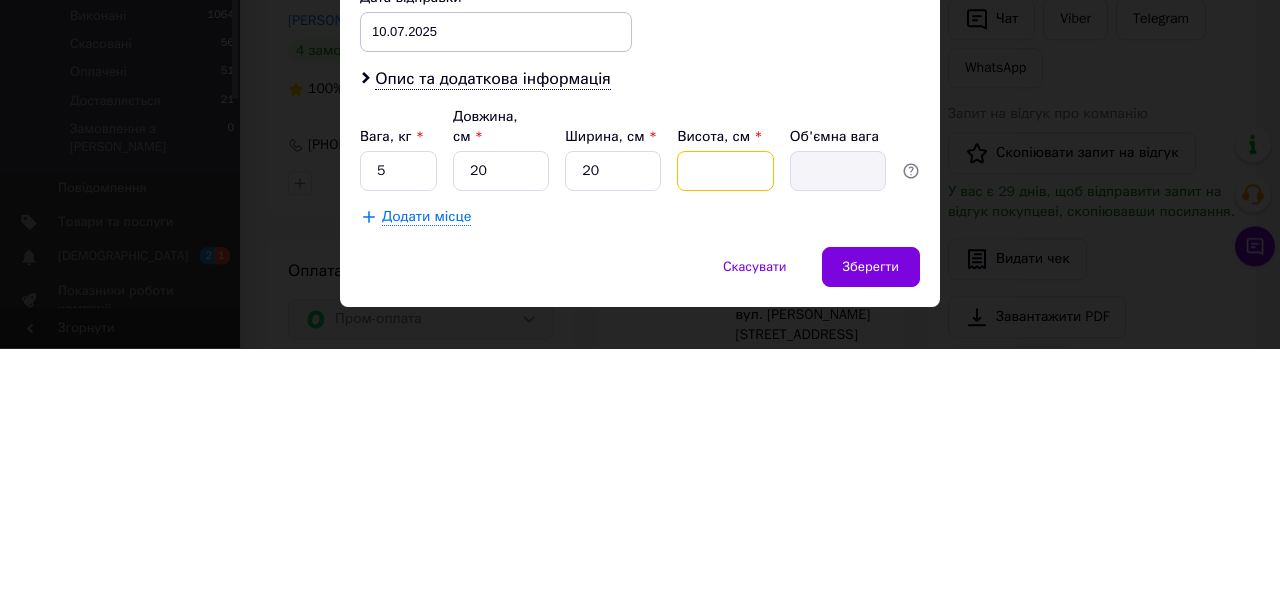 type on "2" 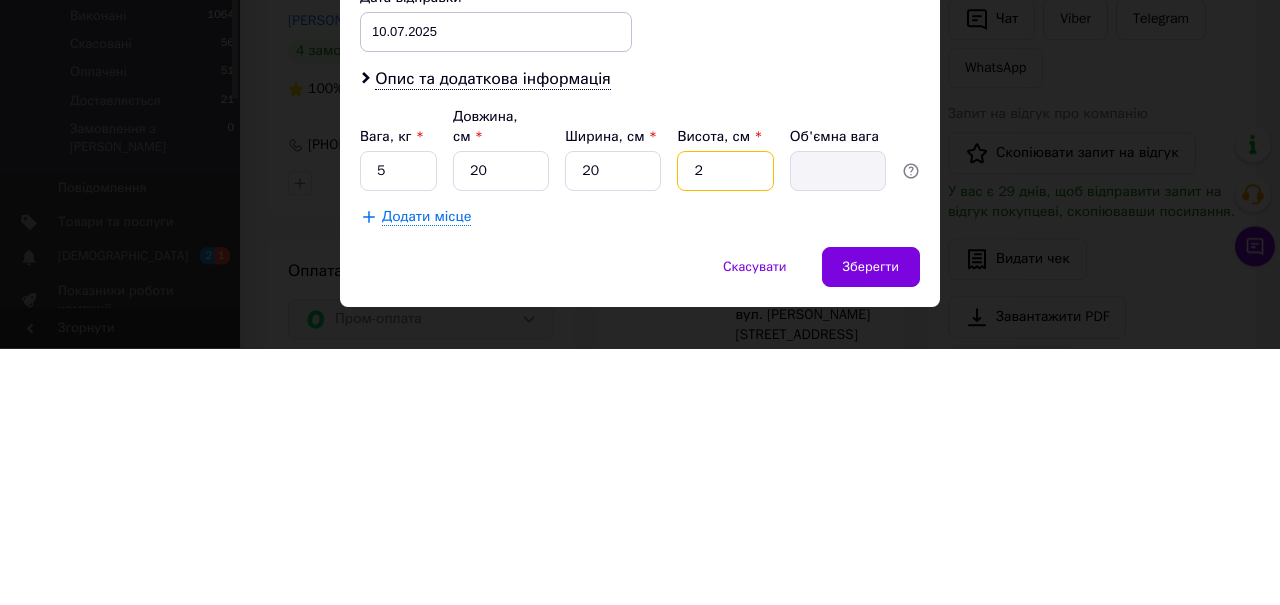 type on "0.2" 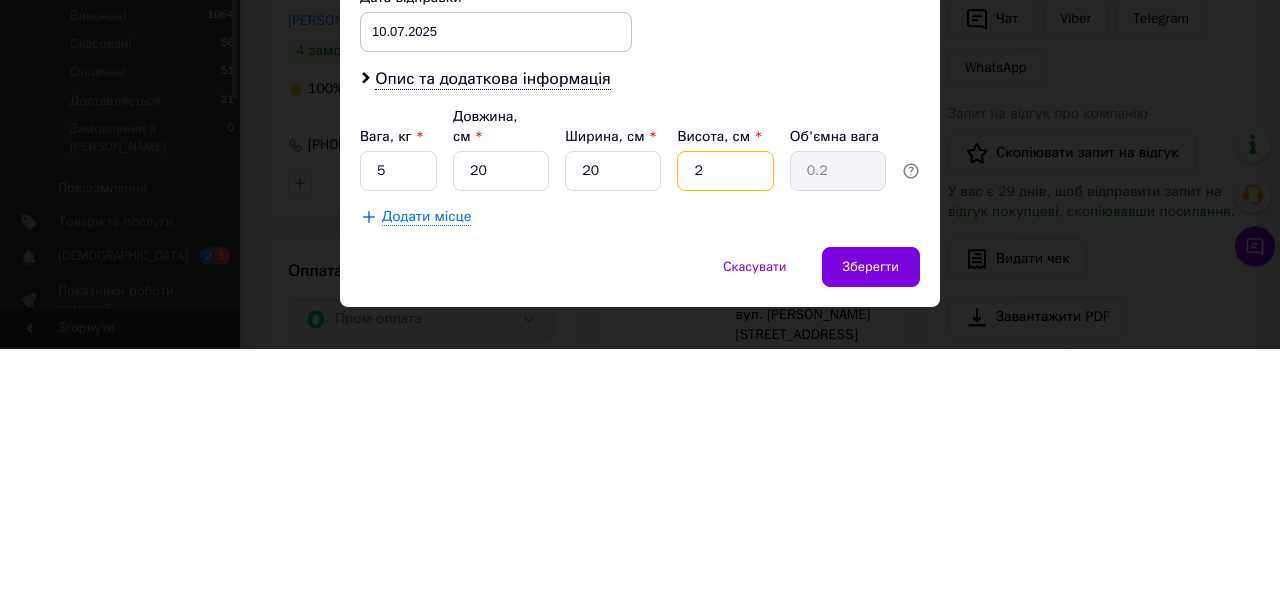 type on "20" 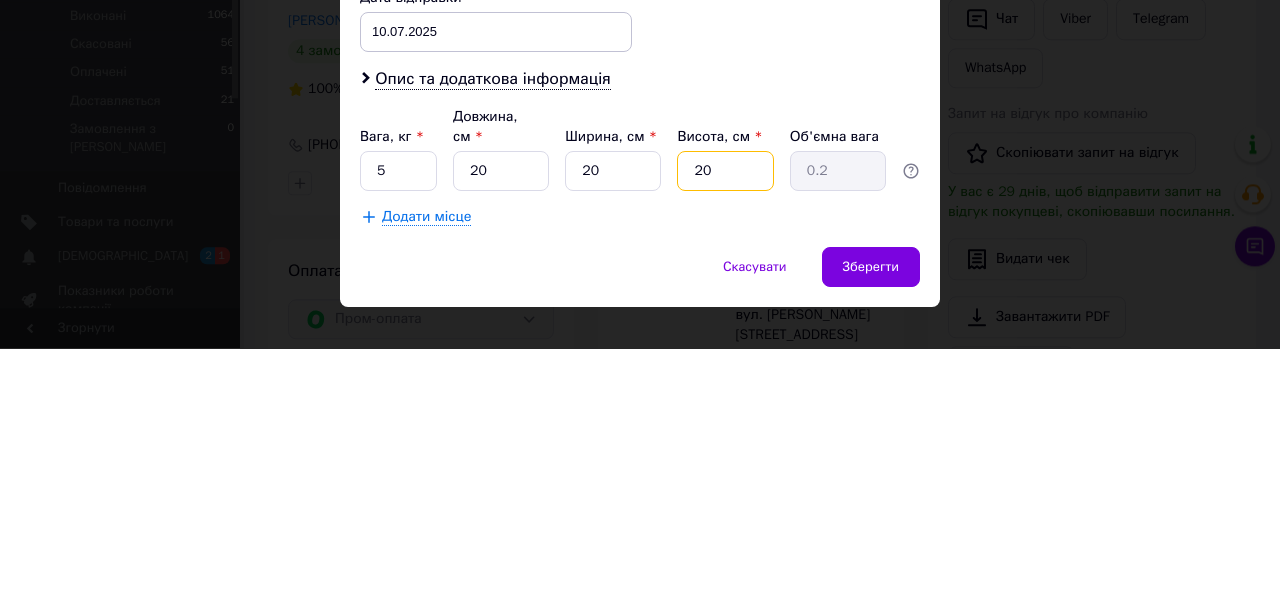 type on "2" 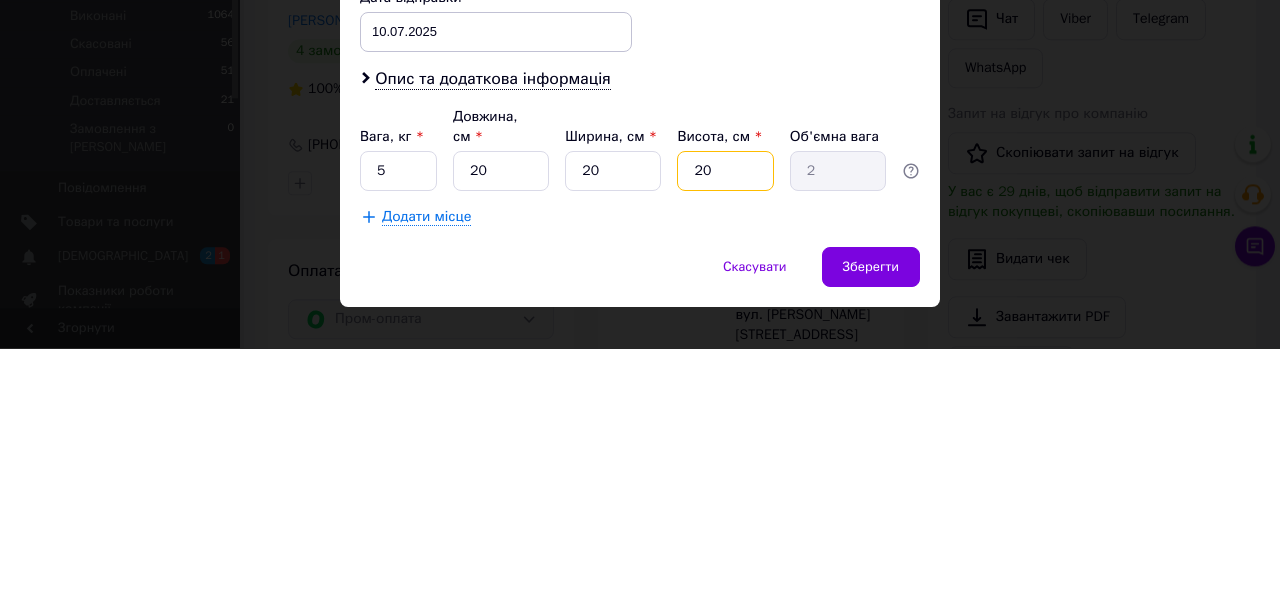 type on "20" 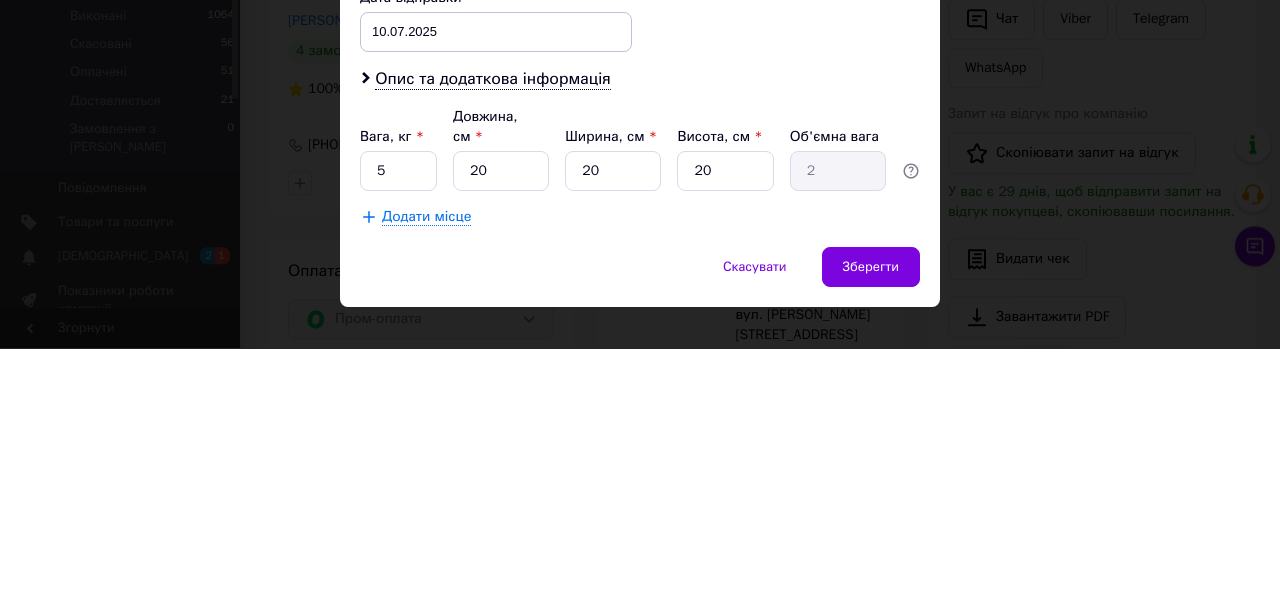 click on "Зберегти" at bounding box center (871, 524) 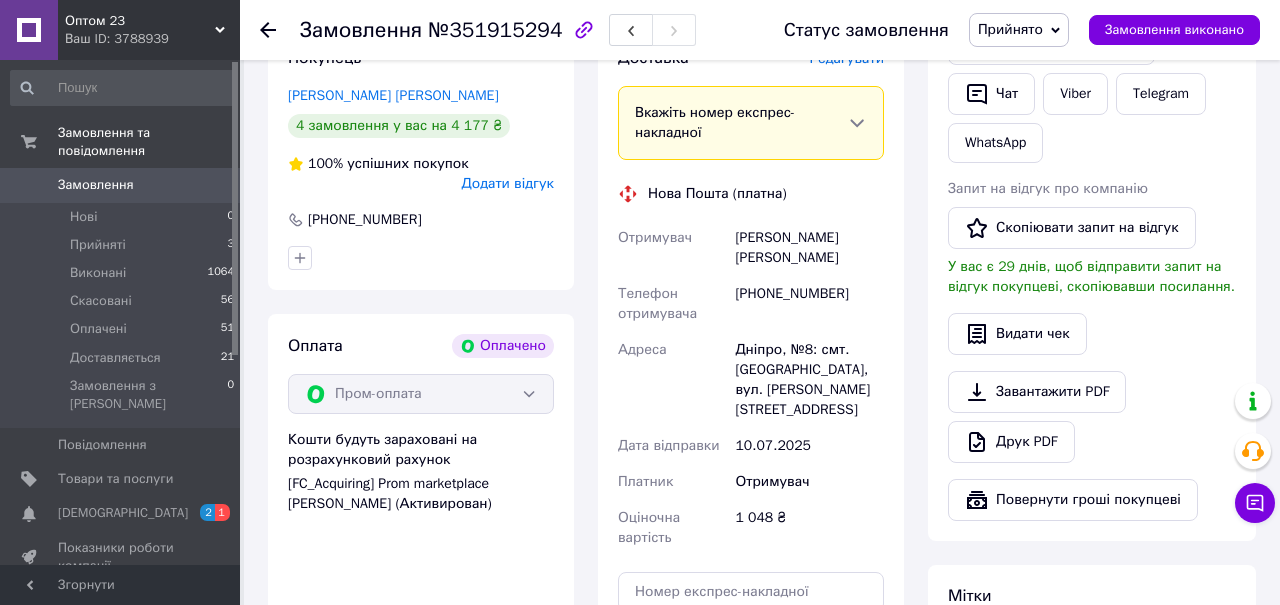 scroll, scrollTop: 566, scrollLeft: 0, axis: vertical 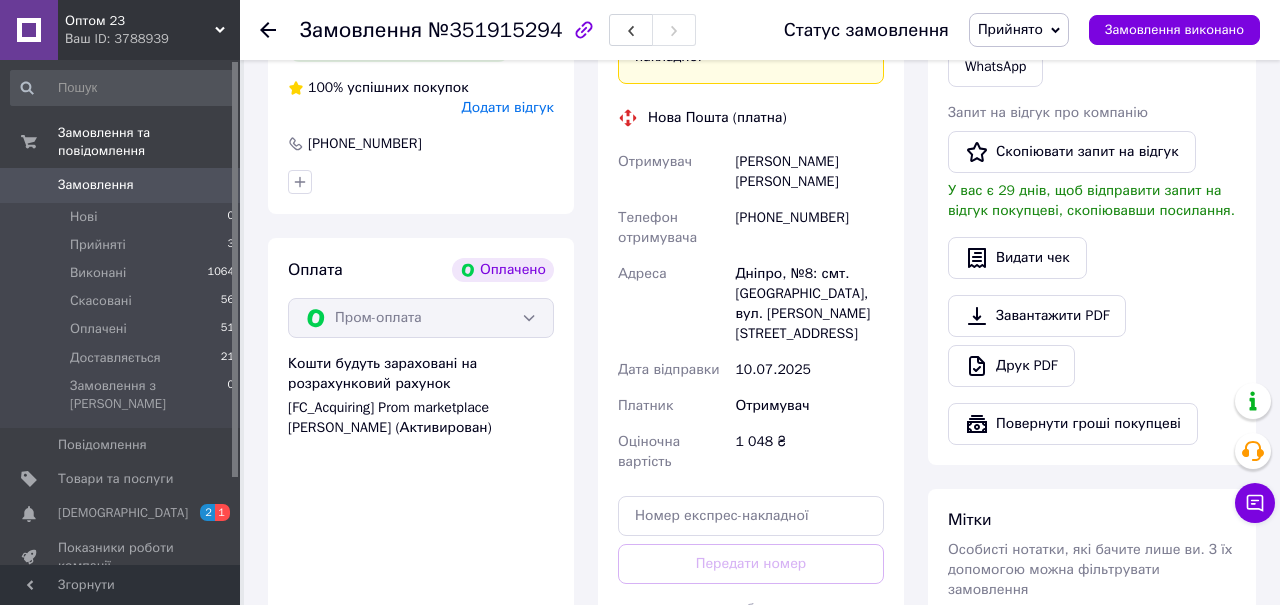 click on "Згенерувати ЕН" at bounding box center (751, 653) 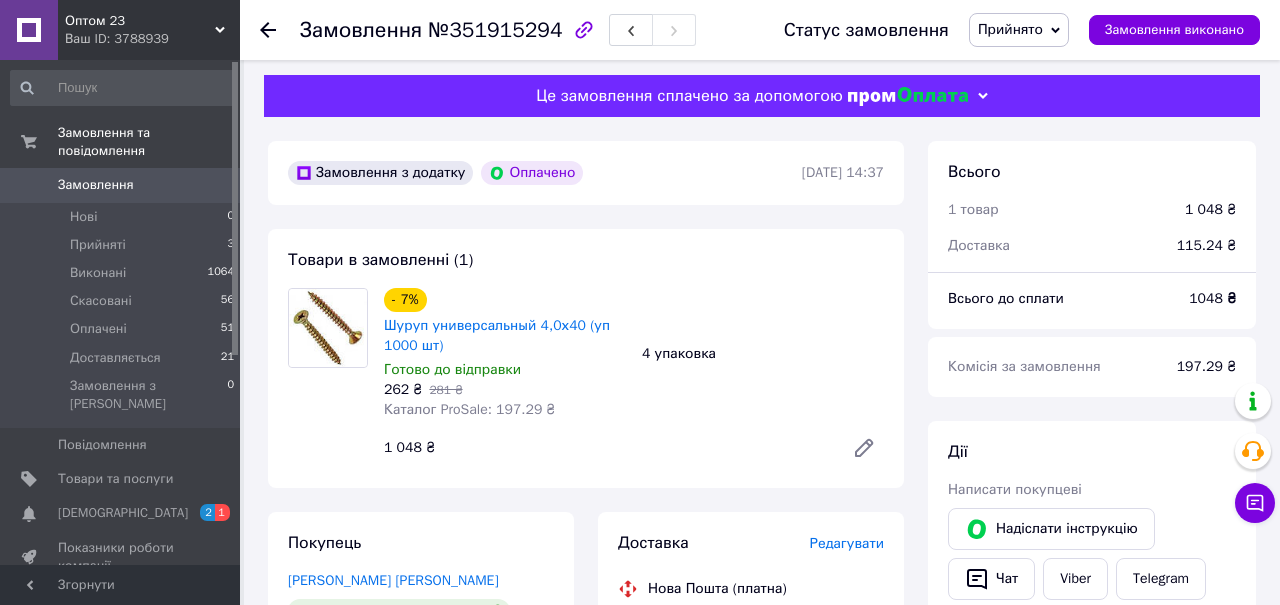 scroll, scrollTop: 0, scrollLeft: 0, axis: both 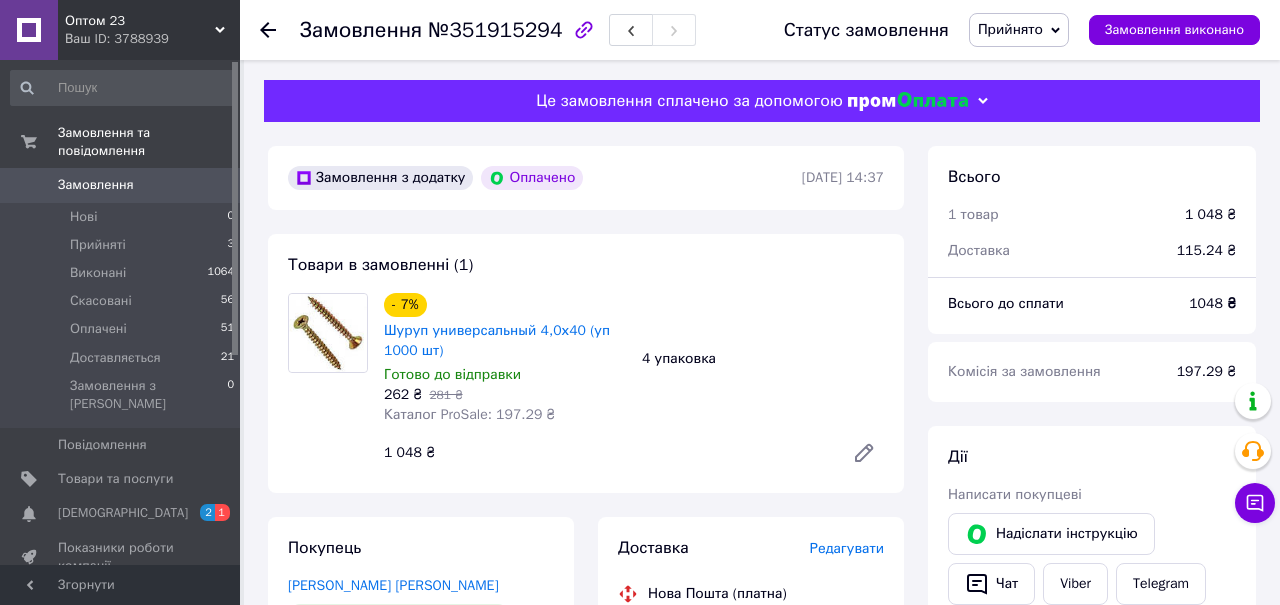 click 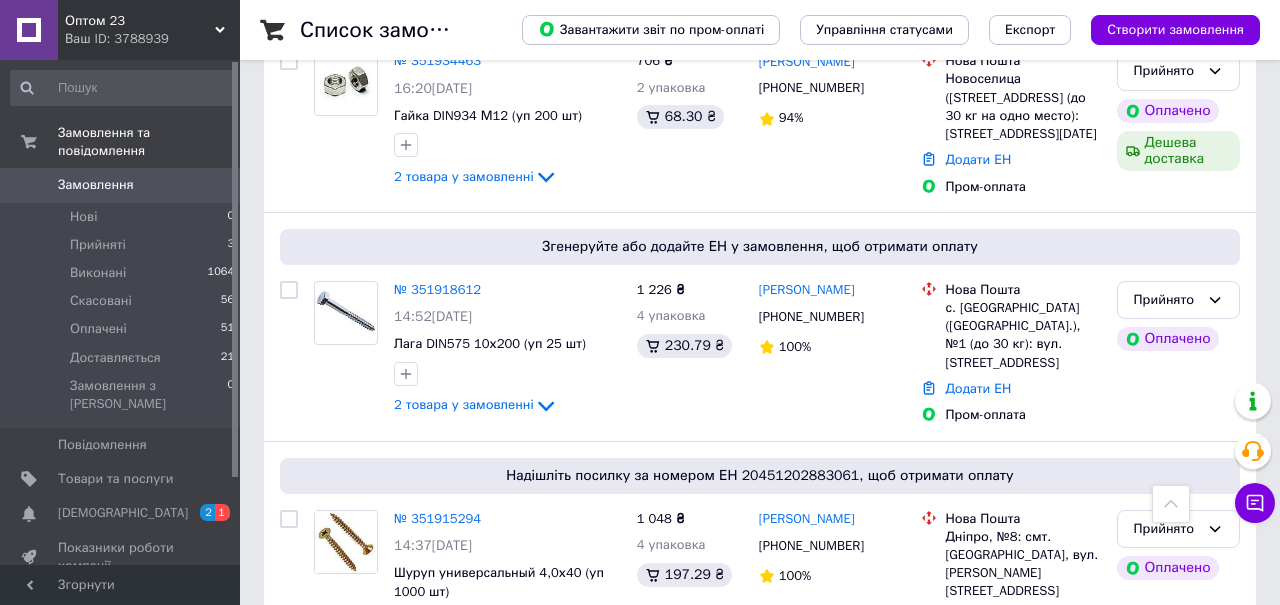 click on "№ 351918612" at bounding box center (437, 289) 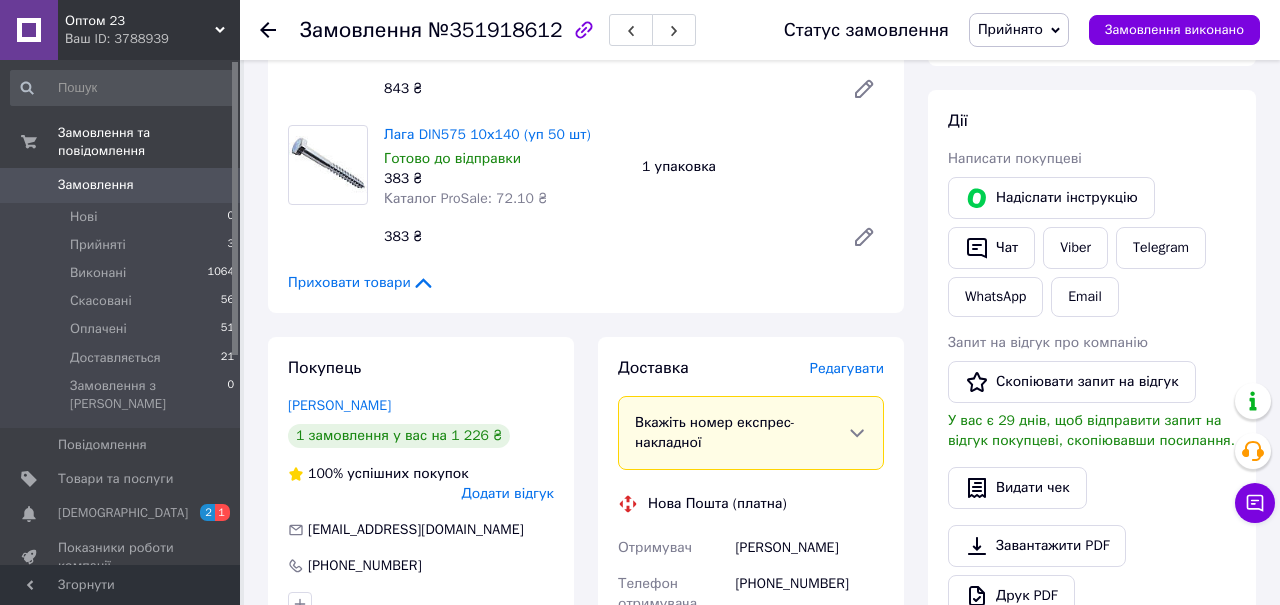 scroll, scrollTop: 336, scrollLeft: 0, axis: vertical 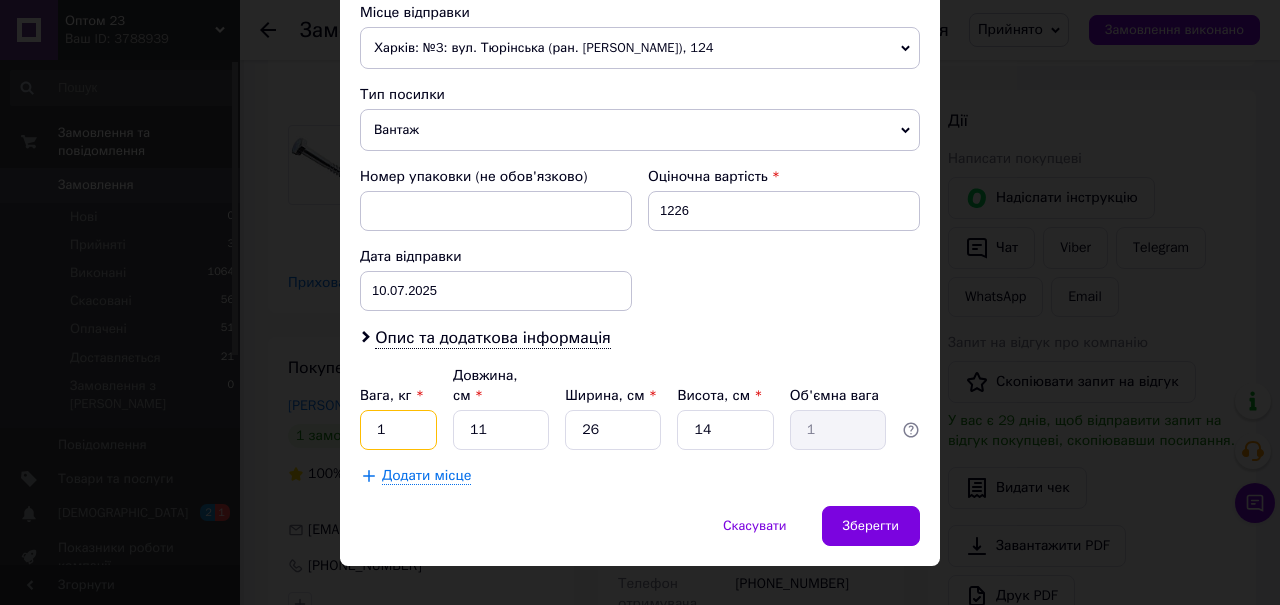 click on "1" at bounding box center [398, 430] 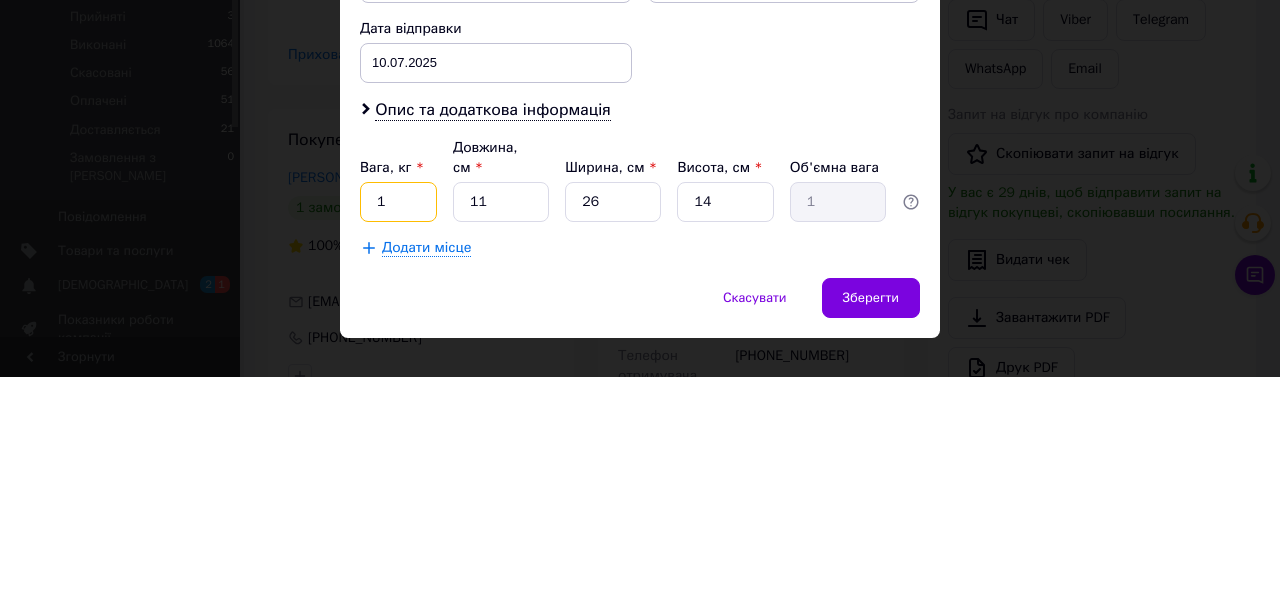 scroll, scrollTop: 335, scrollLeft: 0, axis: vertical 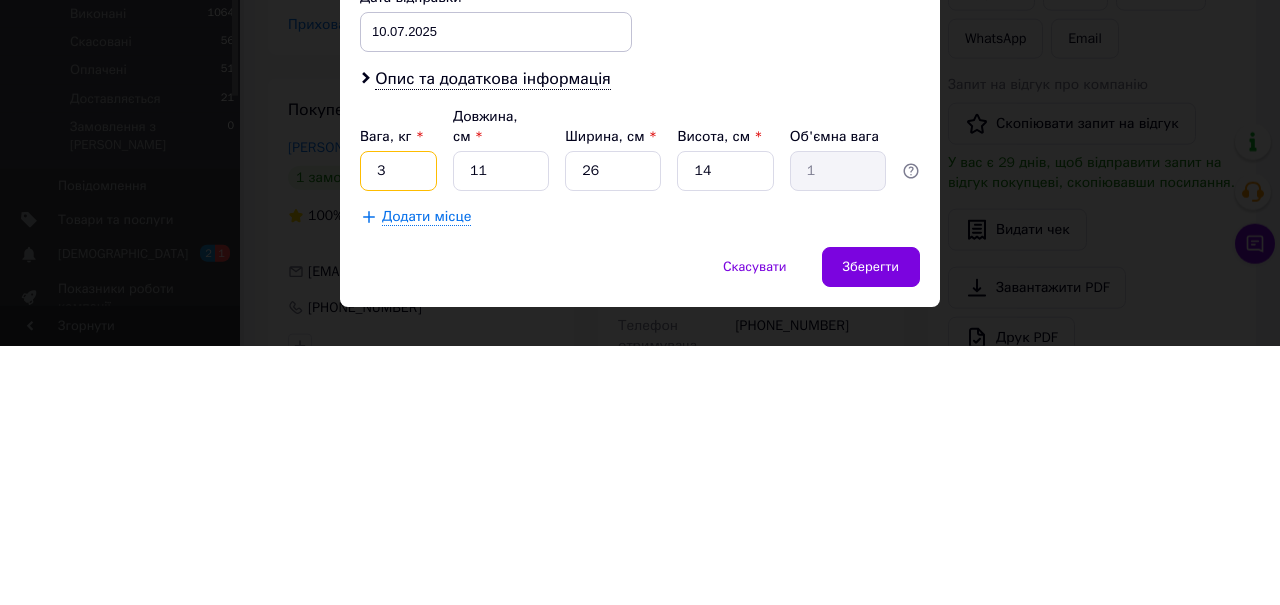 type on "3" 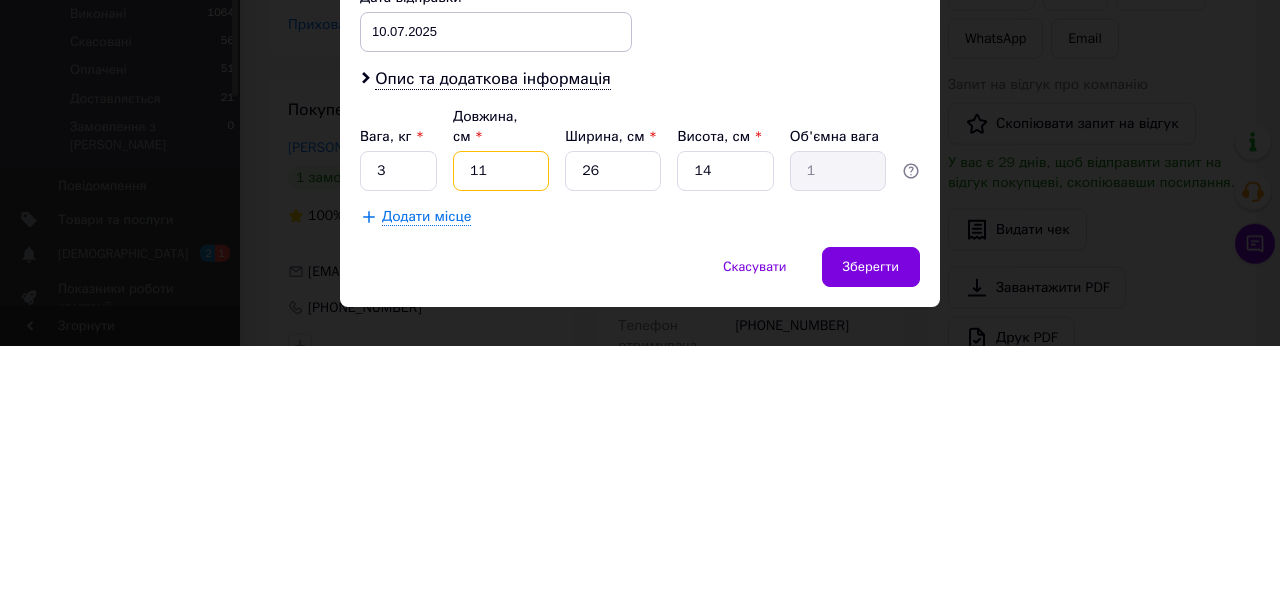click on "11" at bounding box center [501, 430] 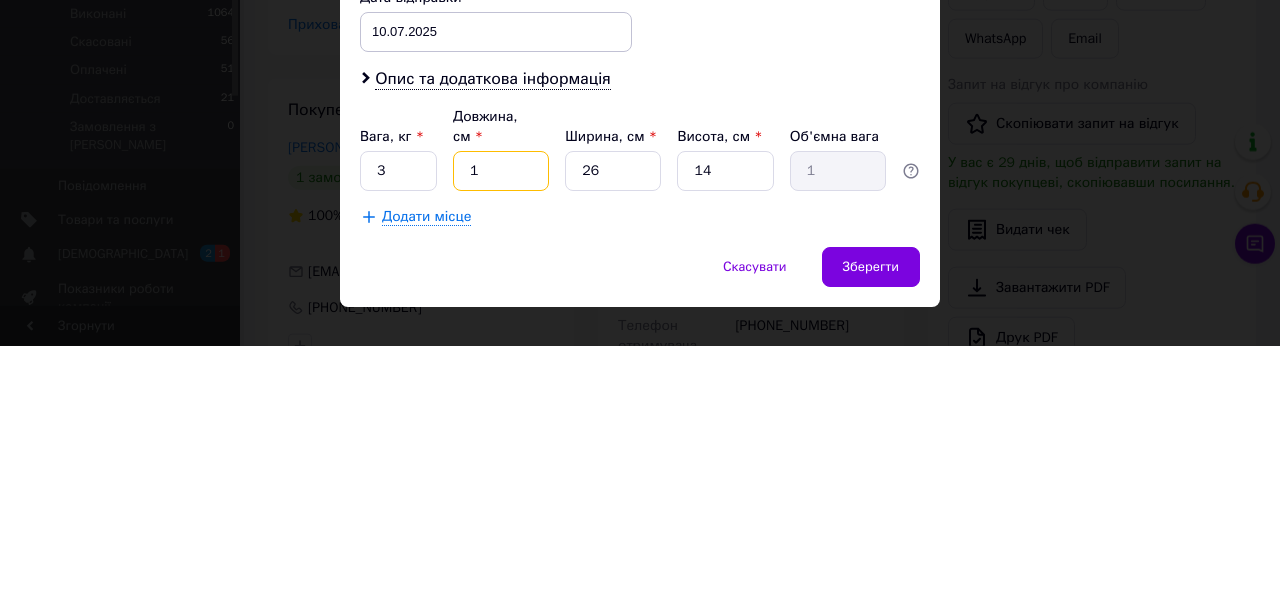type on "0.1" 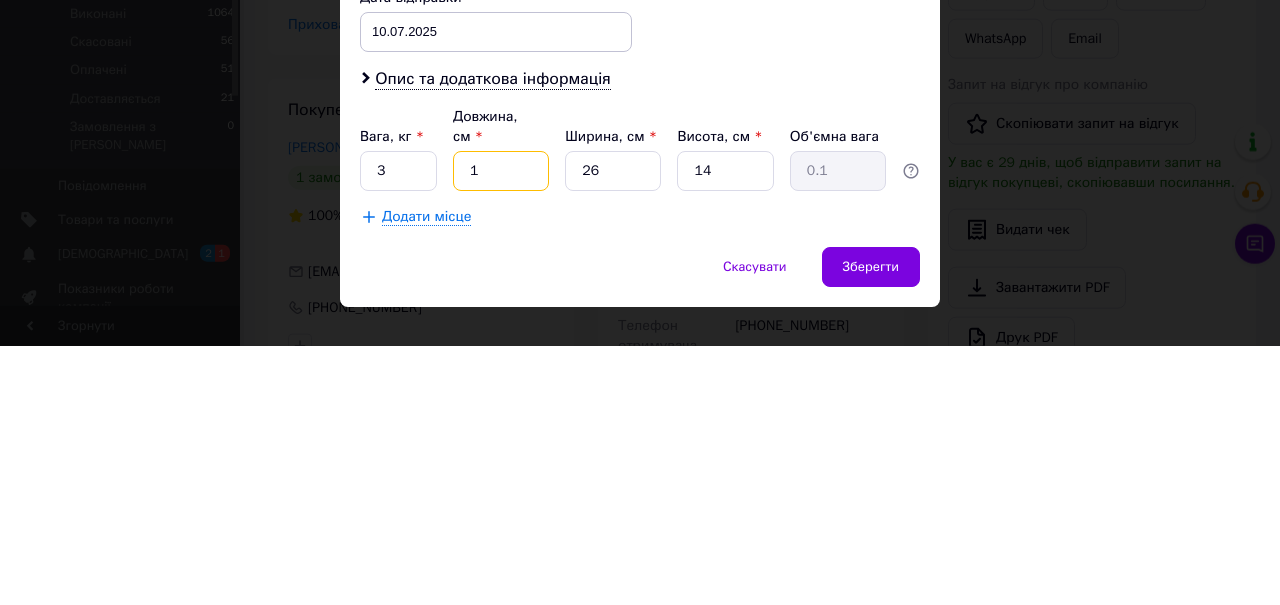 type 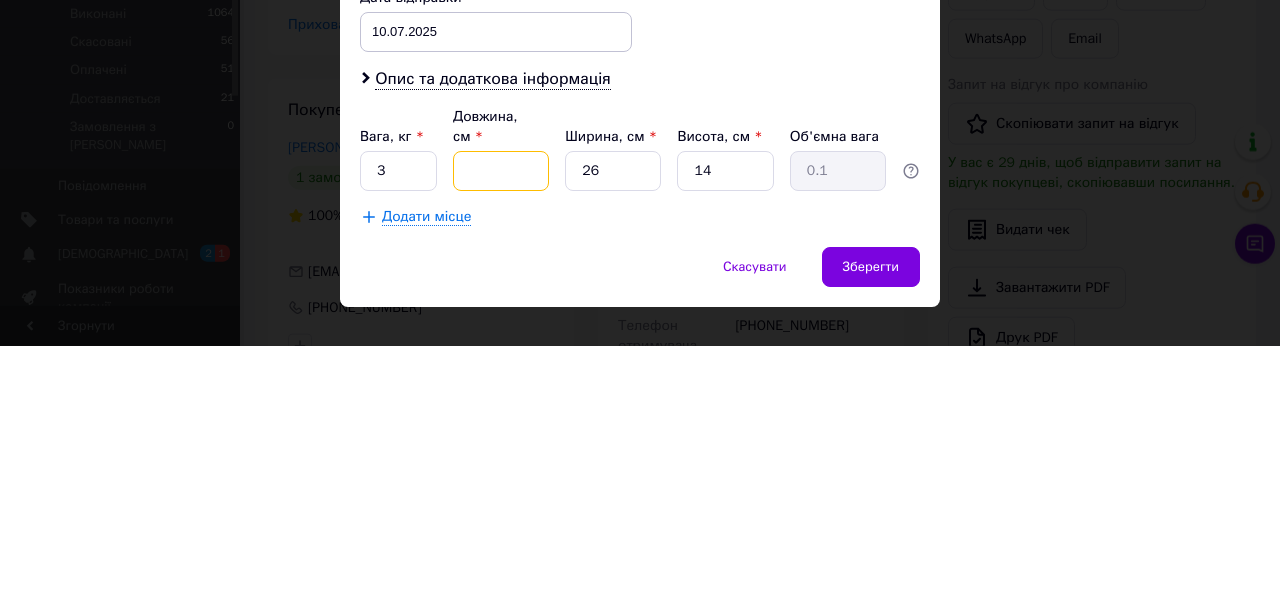 type 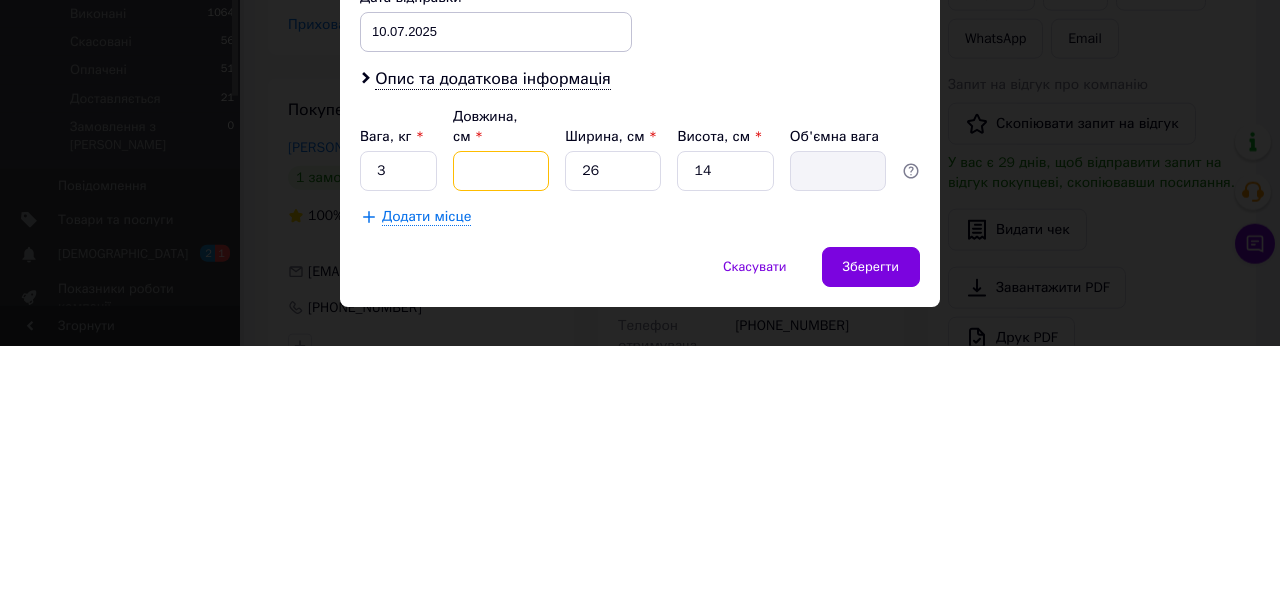 type on "2" 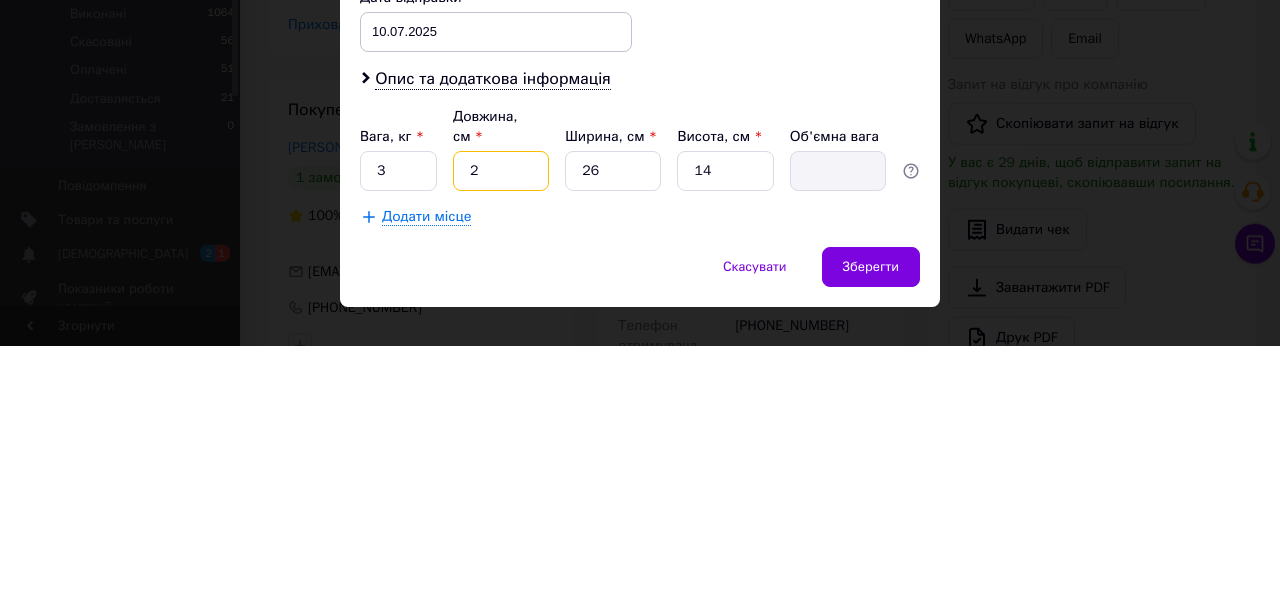 type on "0.18" 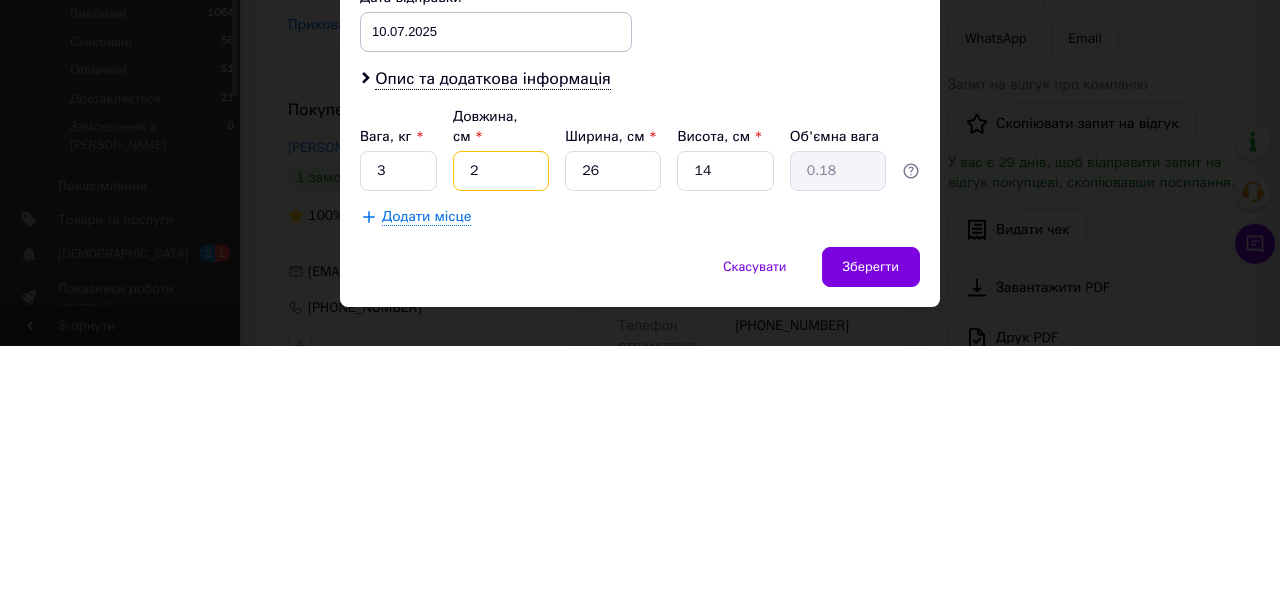 type on "20" 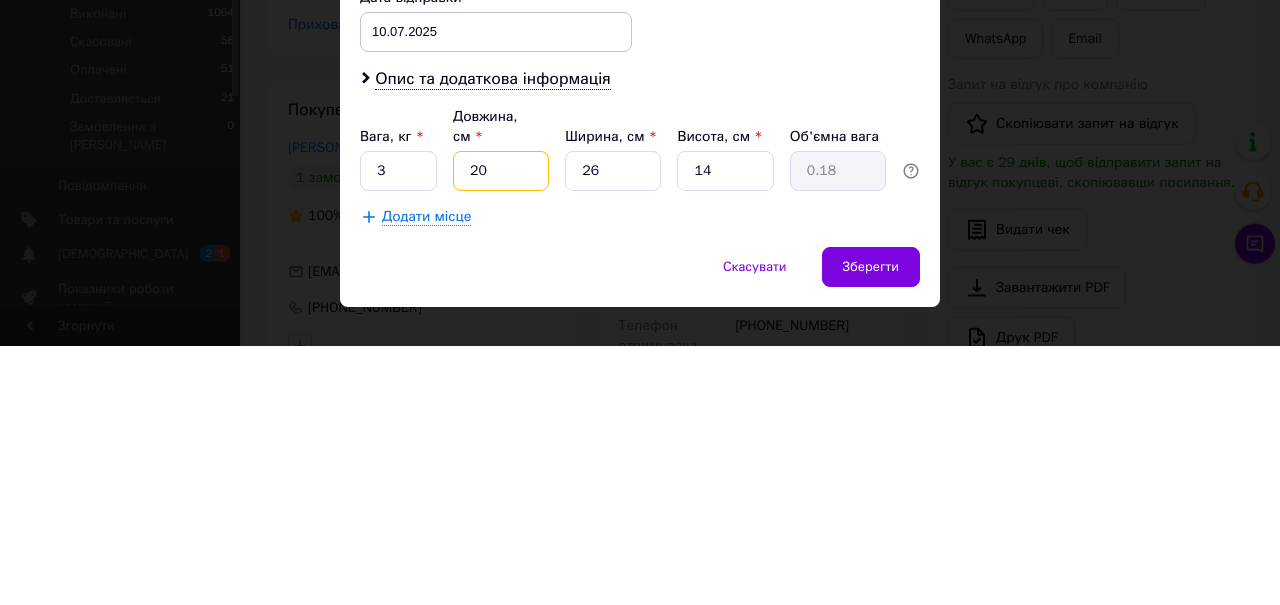 type on "1.82" 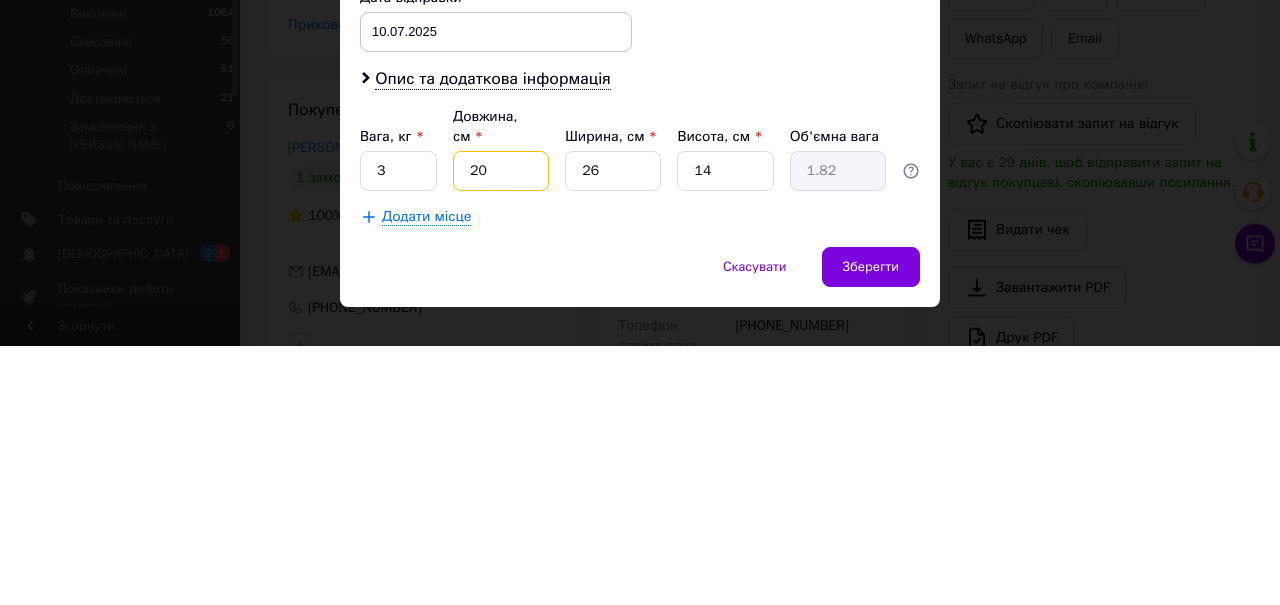 type on "20" 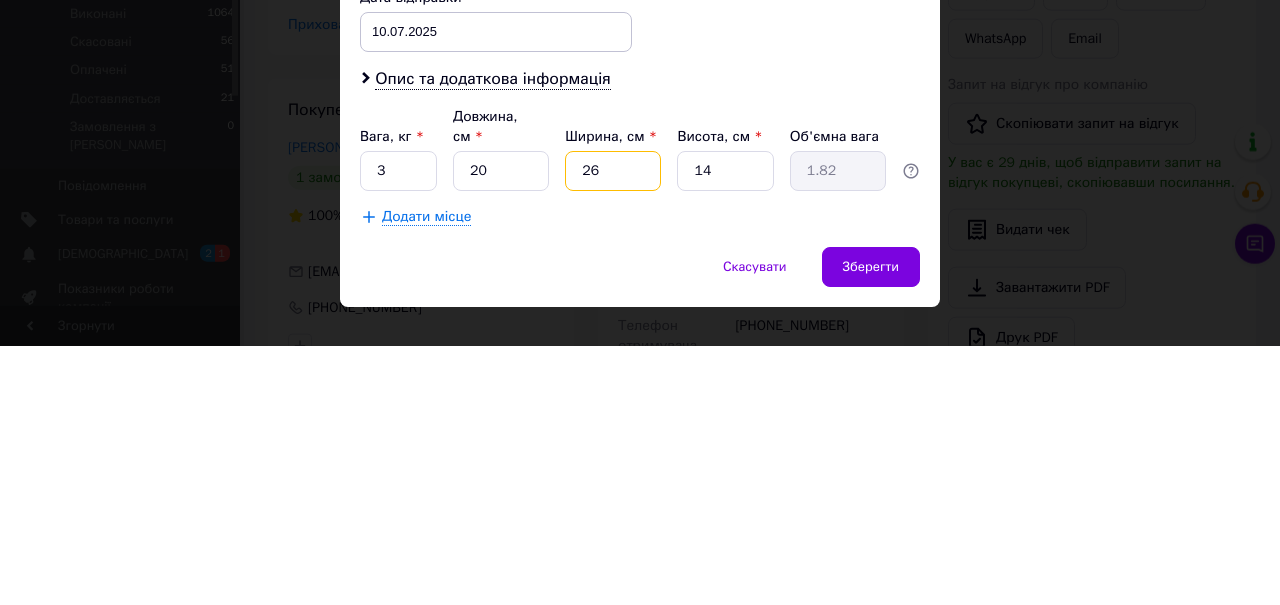 click on "26" at bounding box center [613, 430] 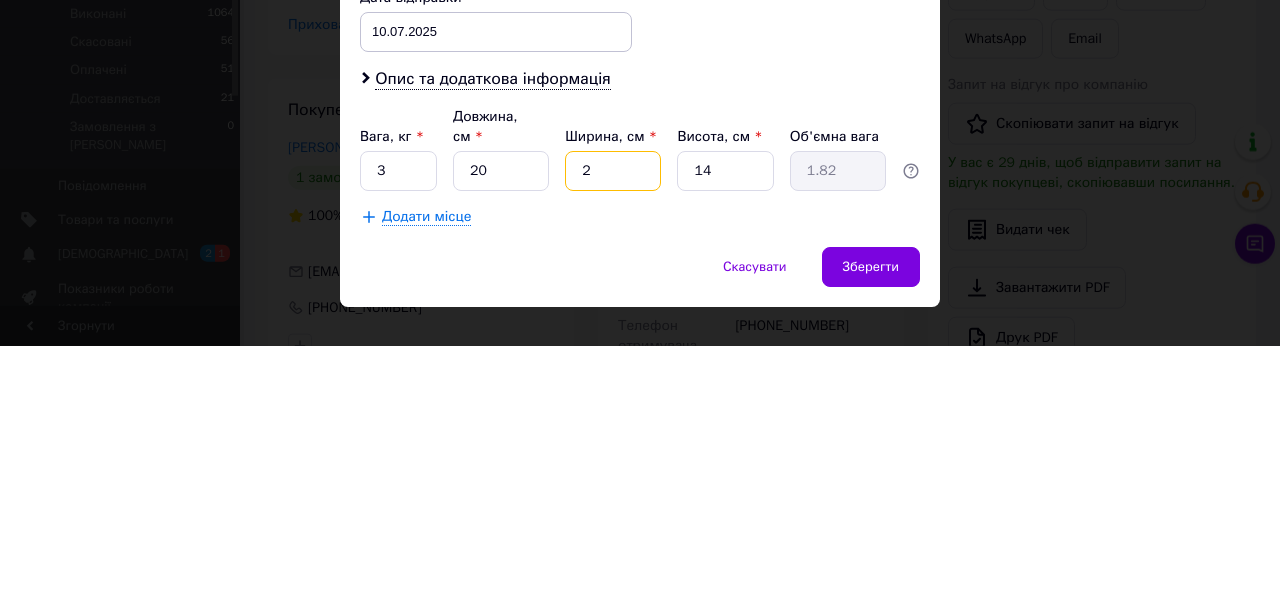 type on "0.14" 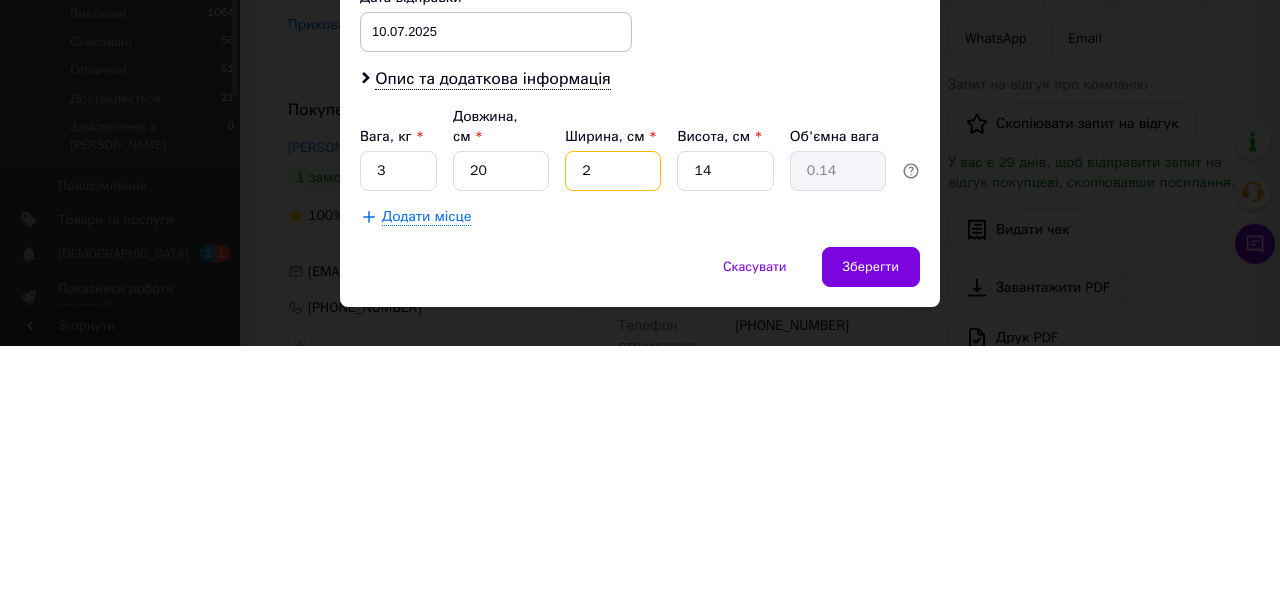 type 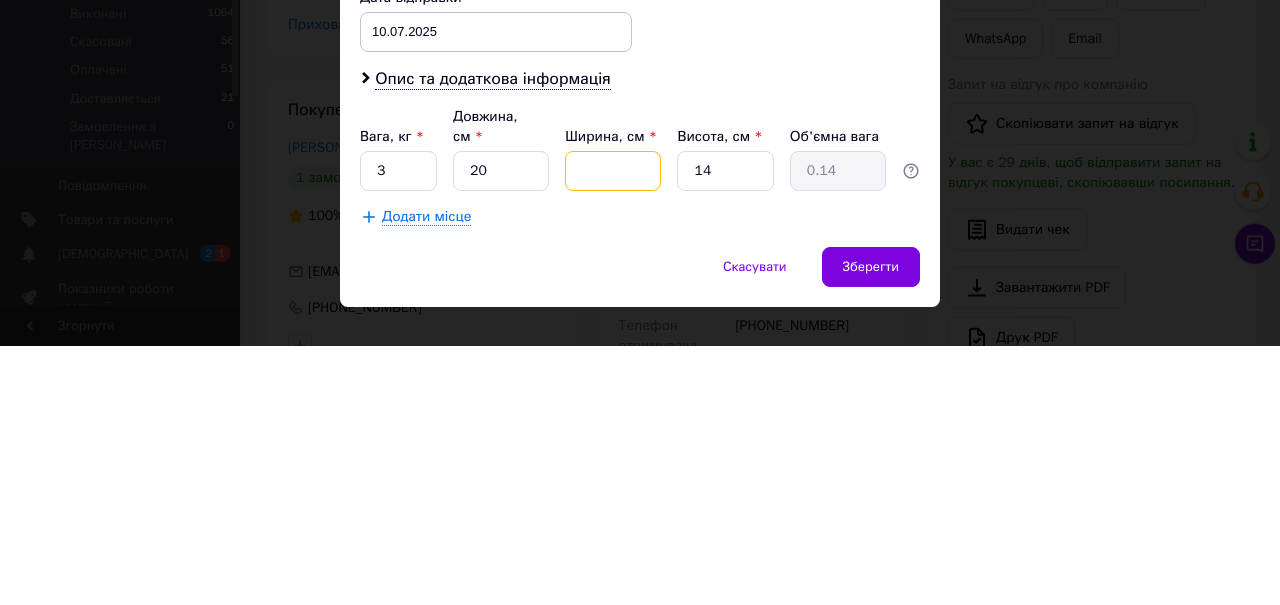 type 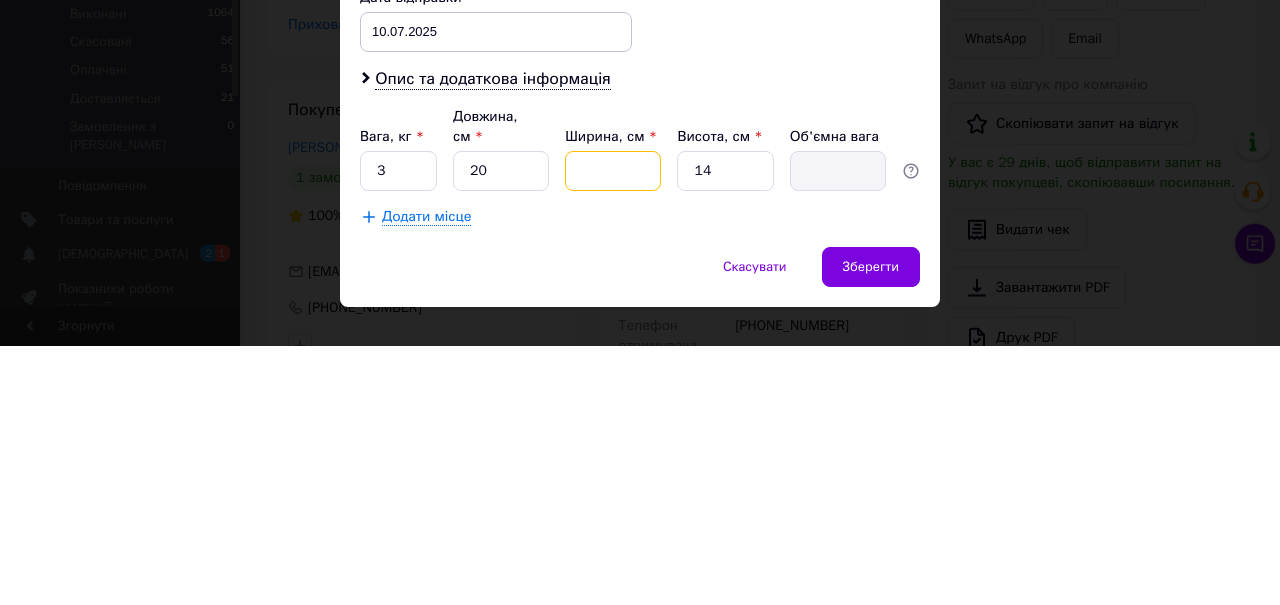 type on "1" 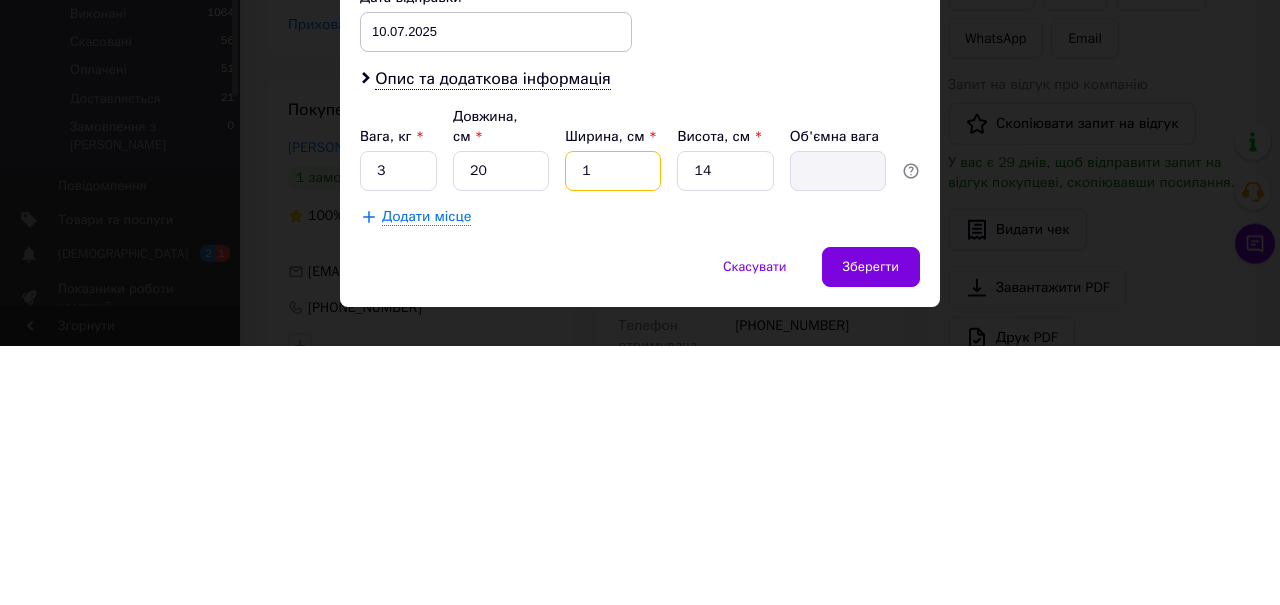 type on "0.1" 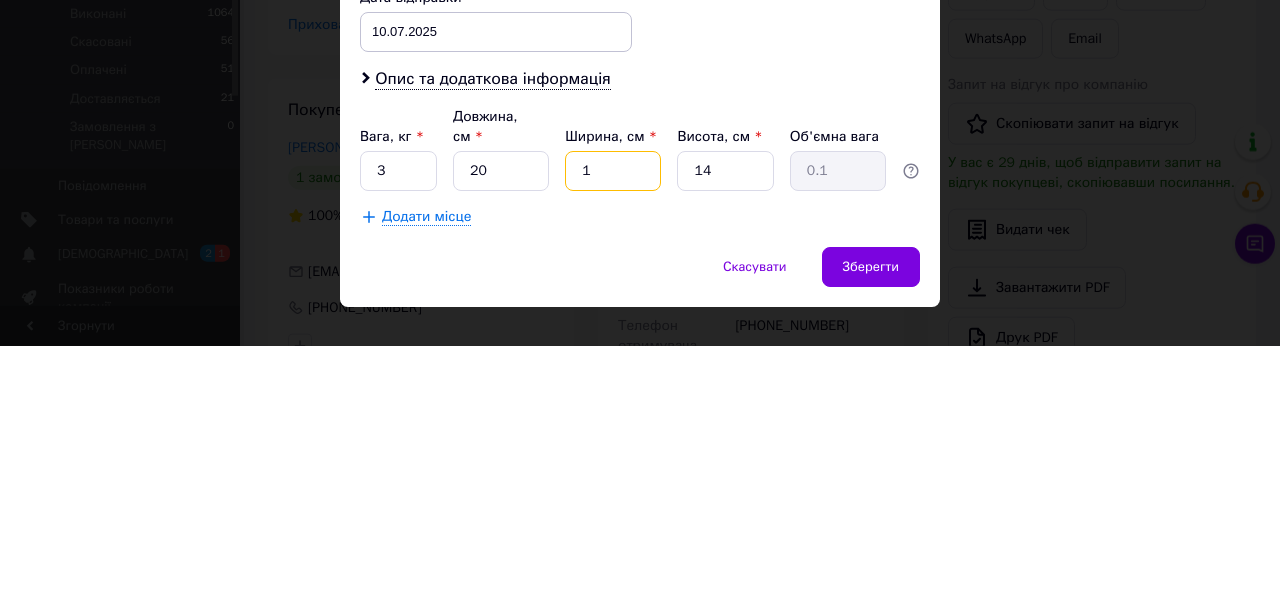 type on "15" 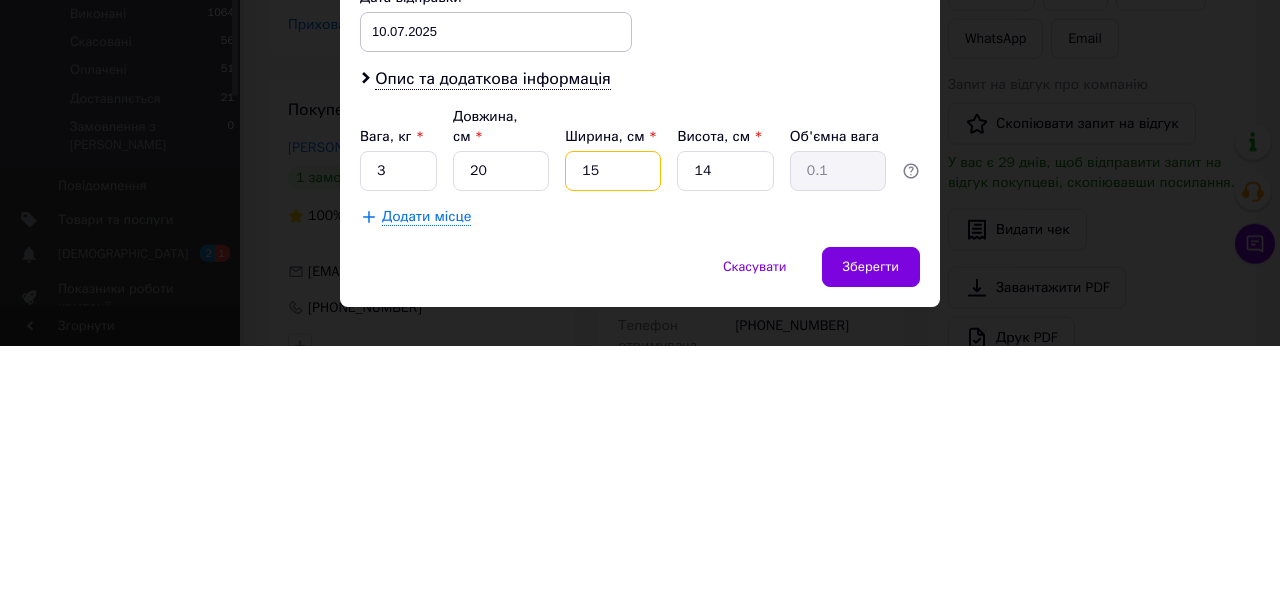 type on "1.05" 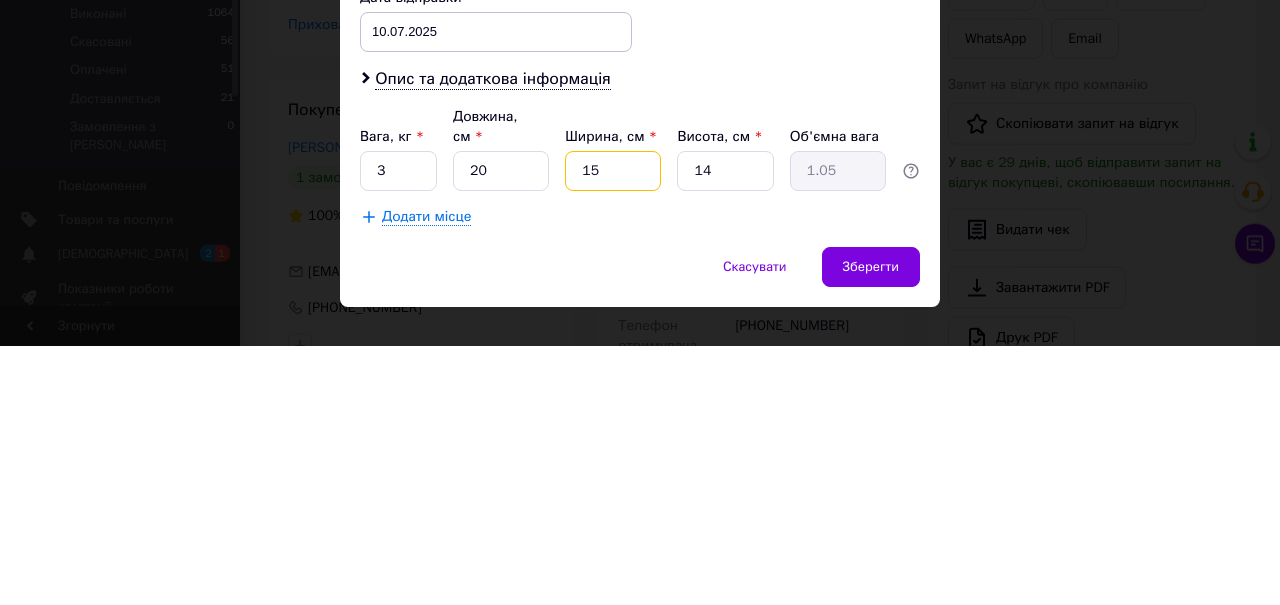 type on "15" 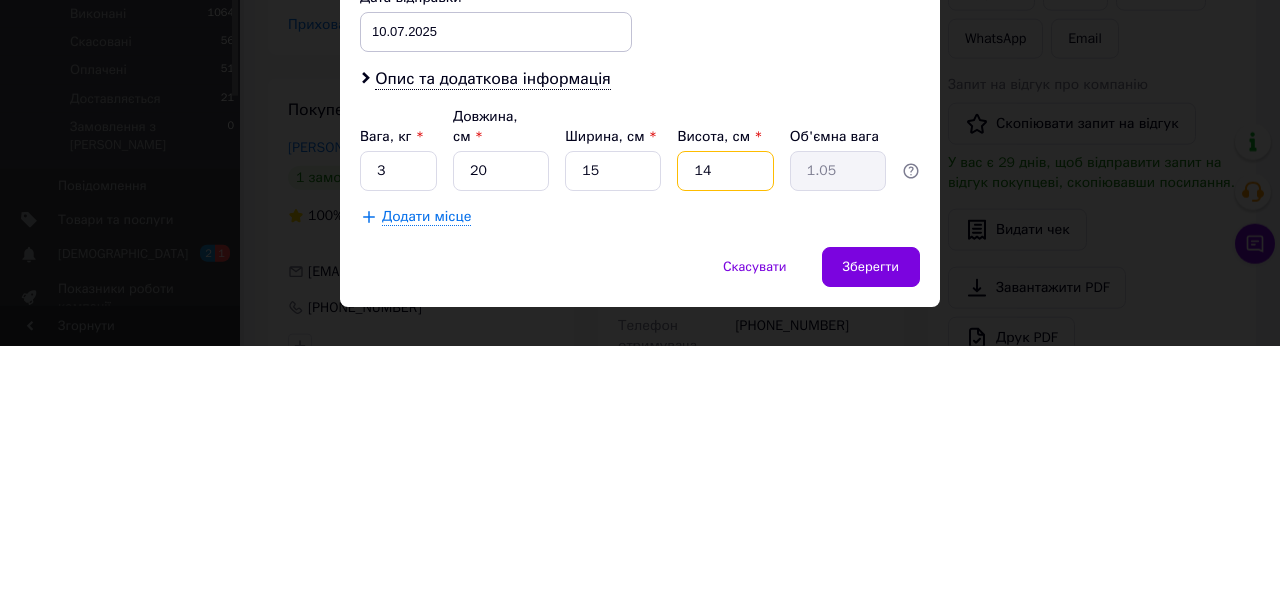 click on "14" at bounding box center (725, 430) 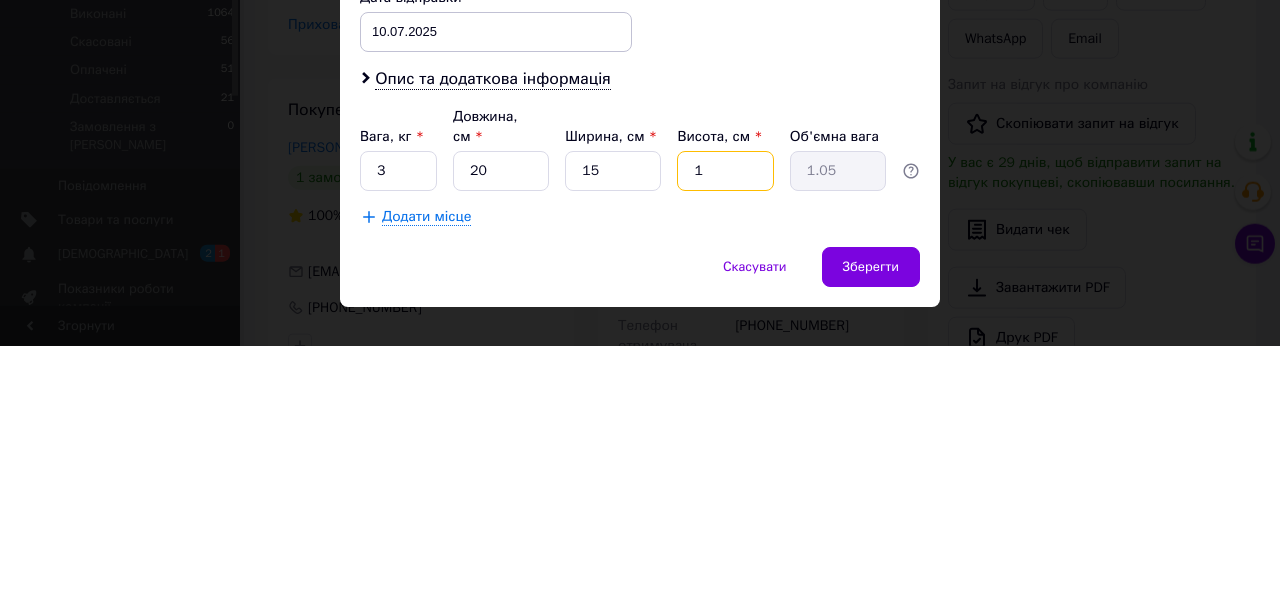 type on "0.1" 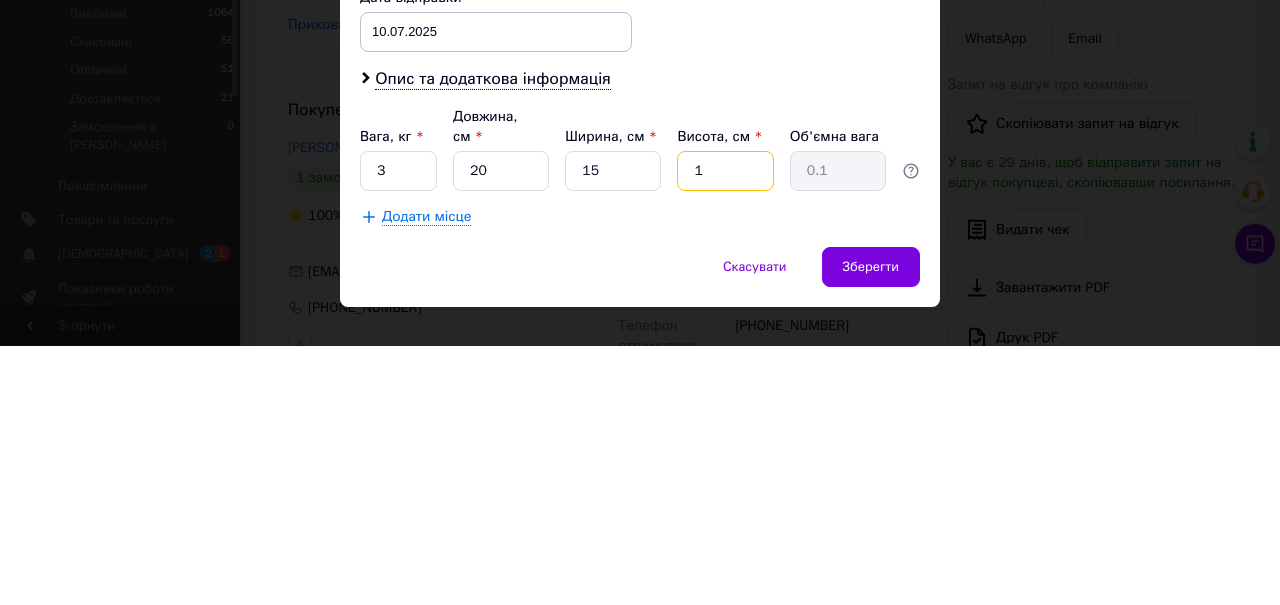 type on "10" 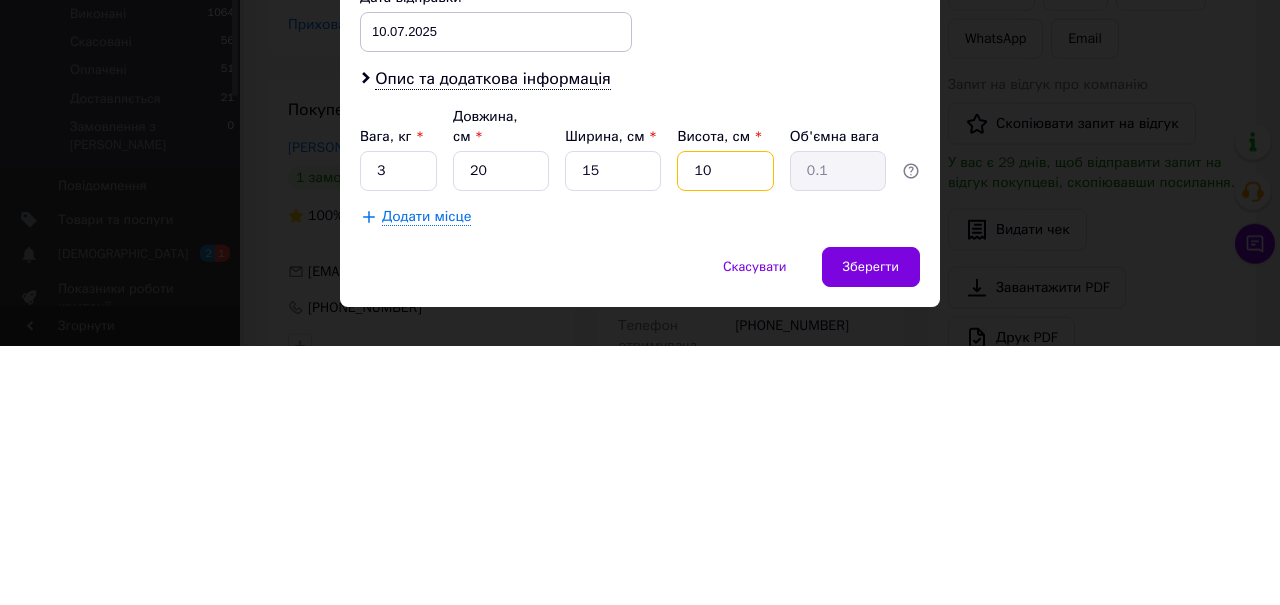 type on "0.75" 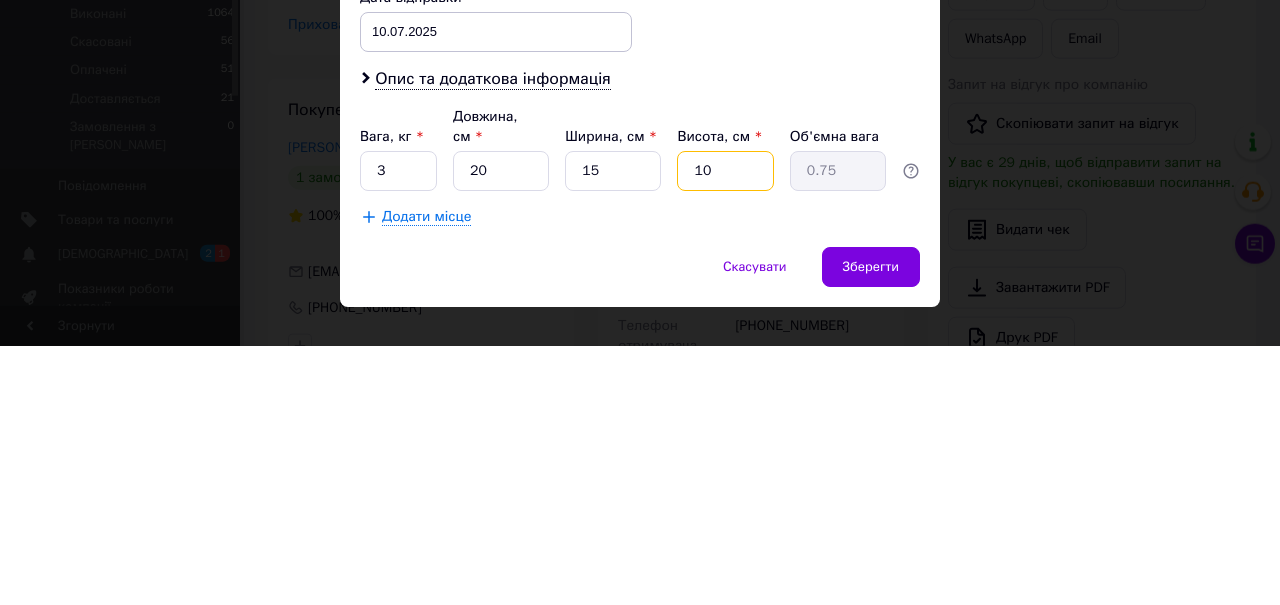 type on "10" 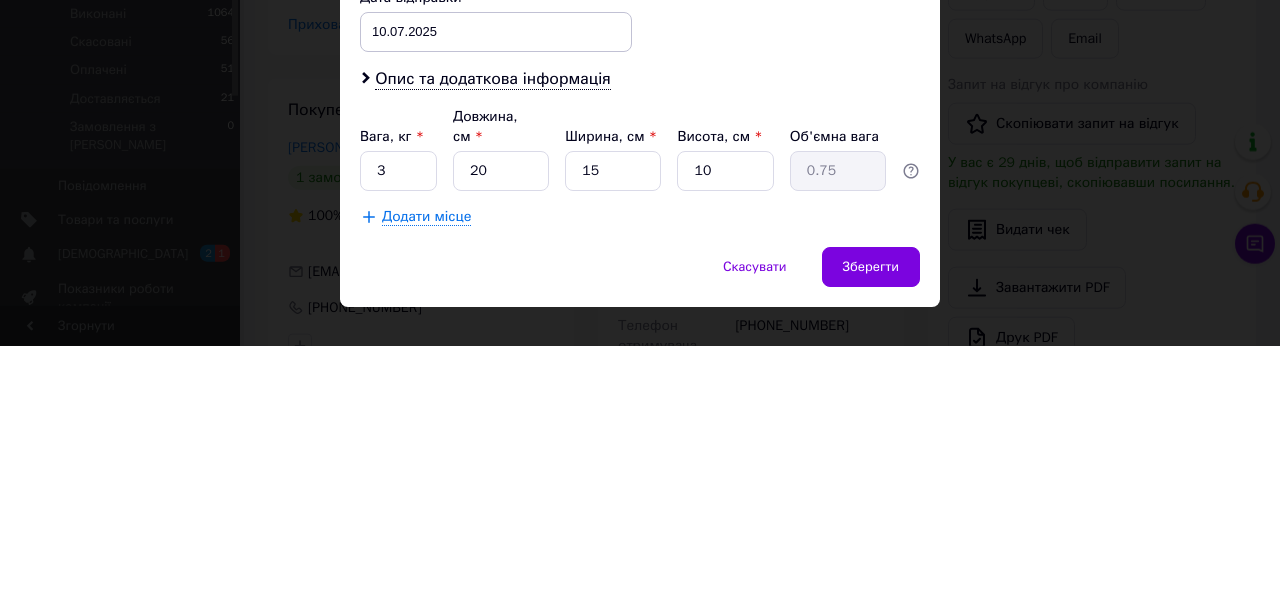 click on "Зберегти" at bounding box center (871, 526) 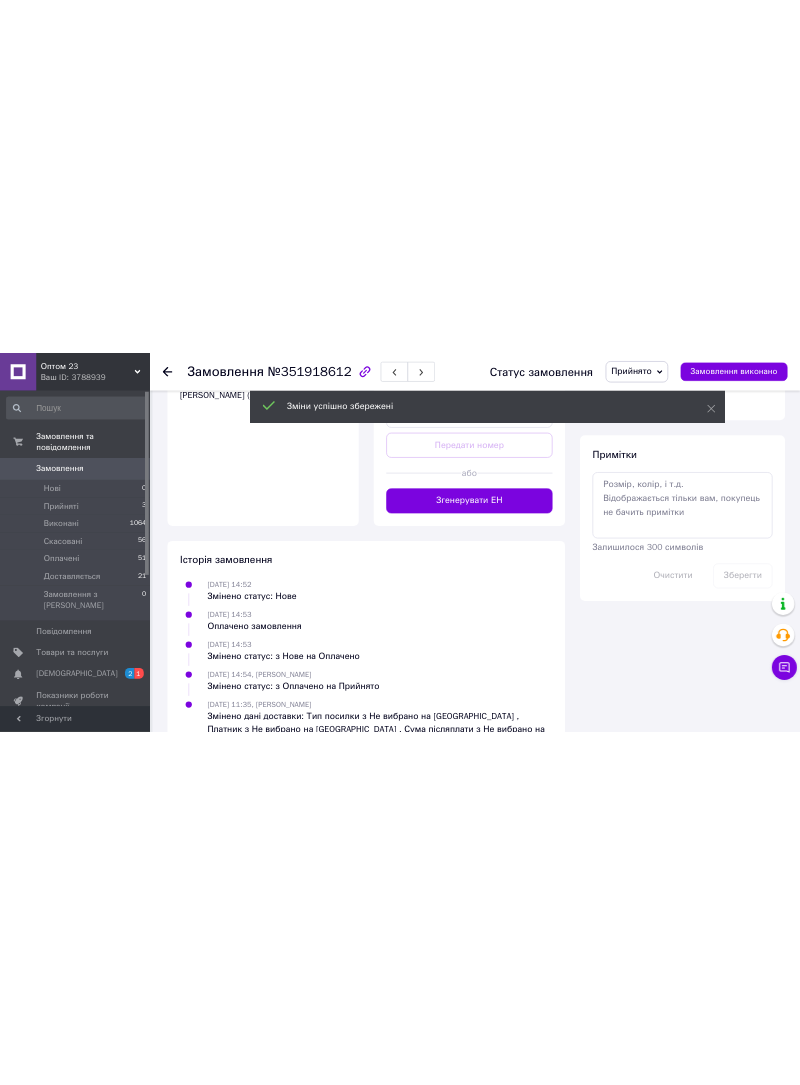 scroll, scrollTop: 1117, scrollLeft: 0, axis: vertical 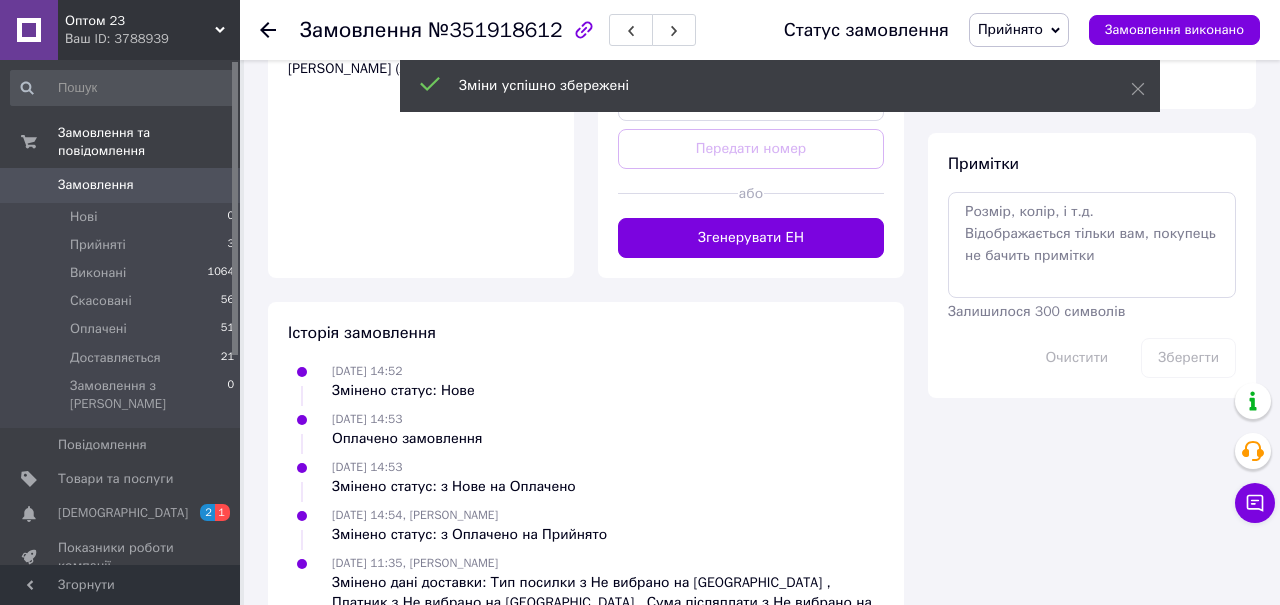 click on "Згенерувати ЕН" at bounding box center [751, 238] 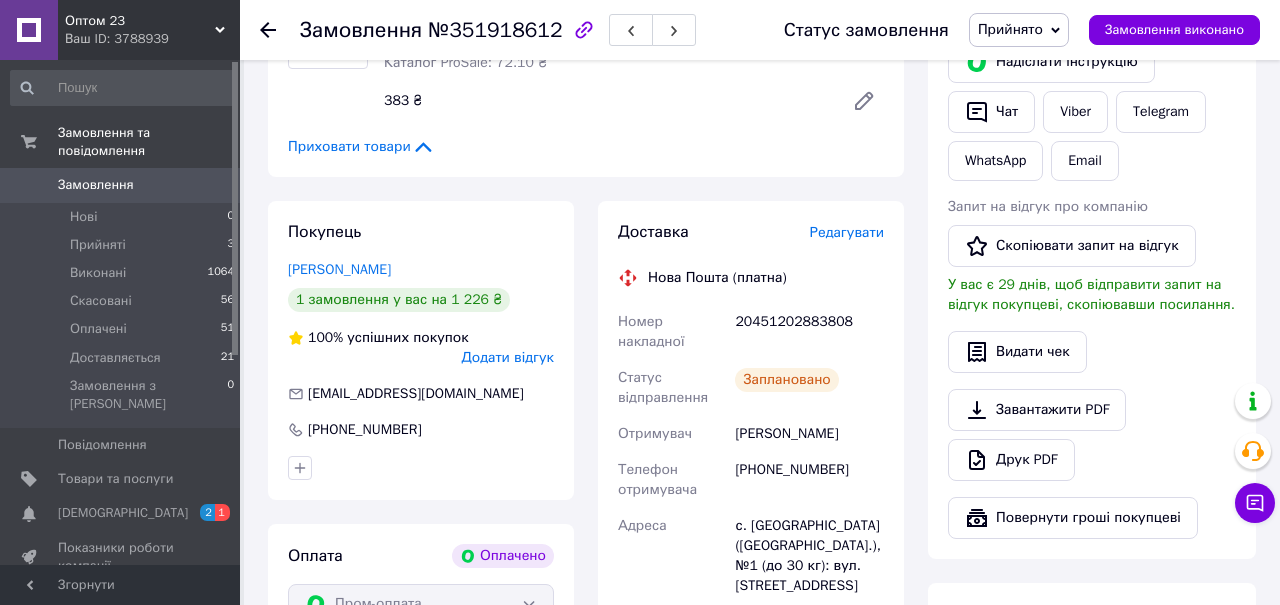 scroll, scrollTop: 453, scrollLeft: 0, axis: vertical 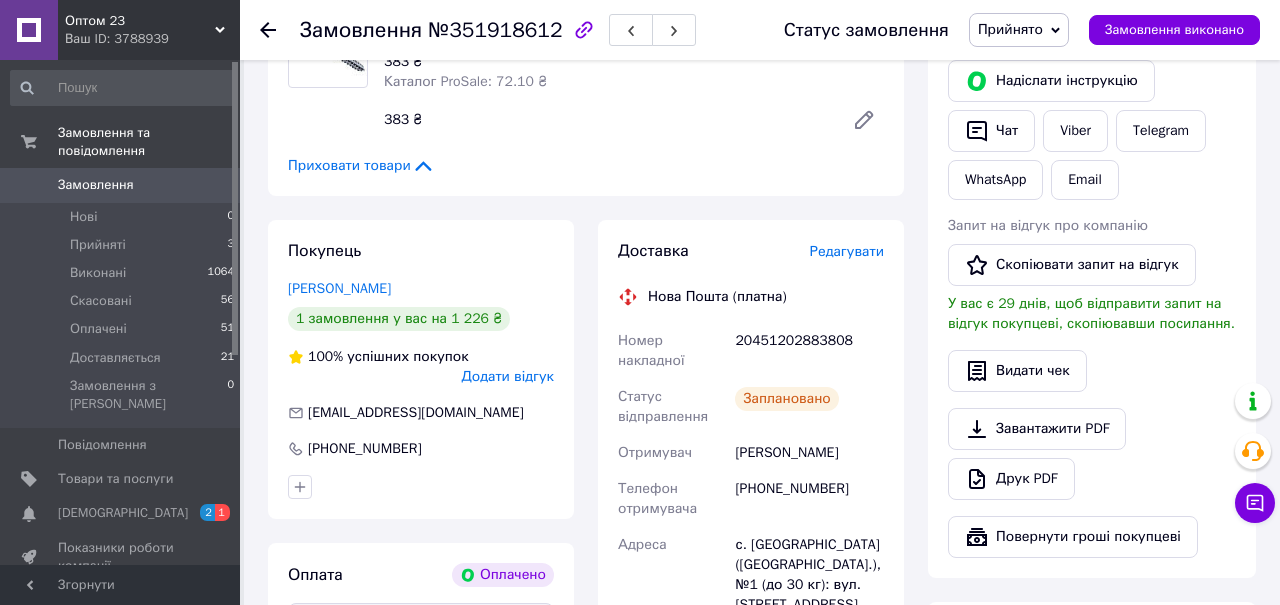 click 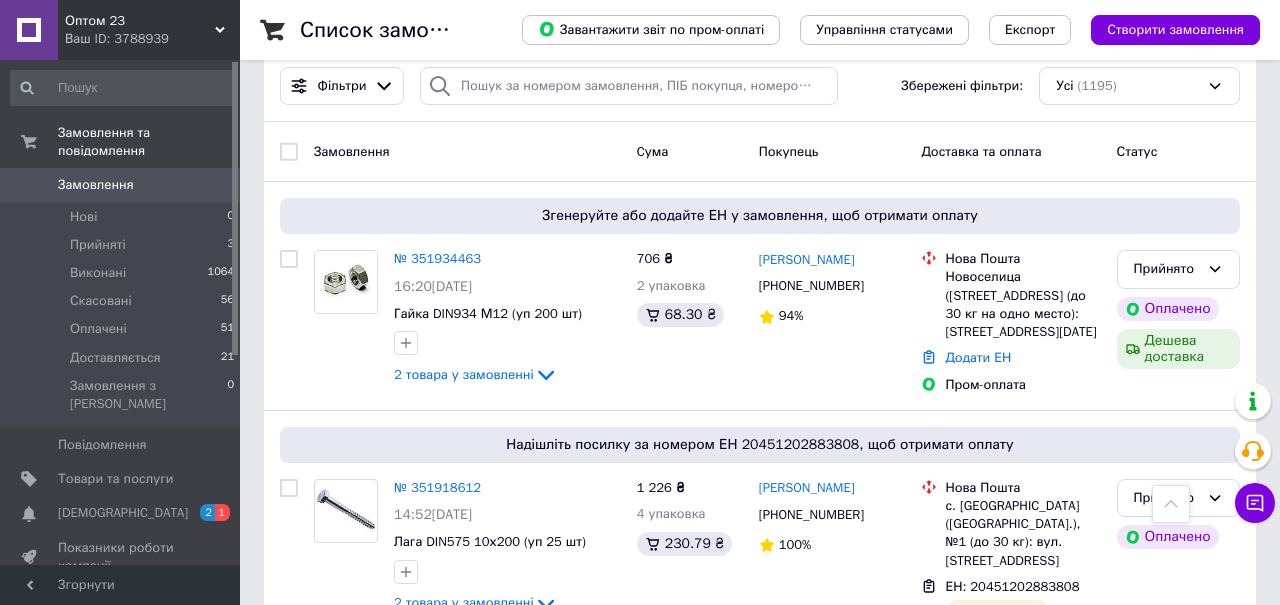 scroll, scrollTop: 197, scrollLeft: 0, axis: vertical 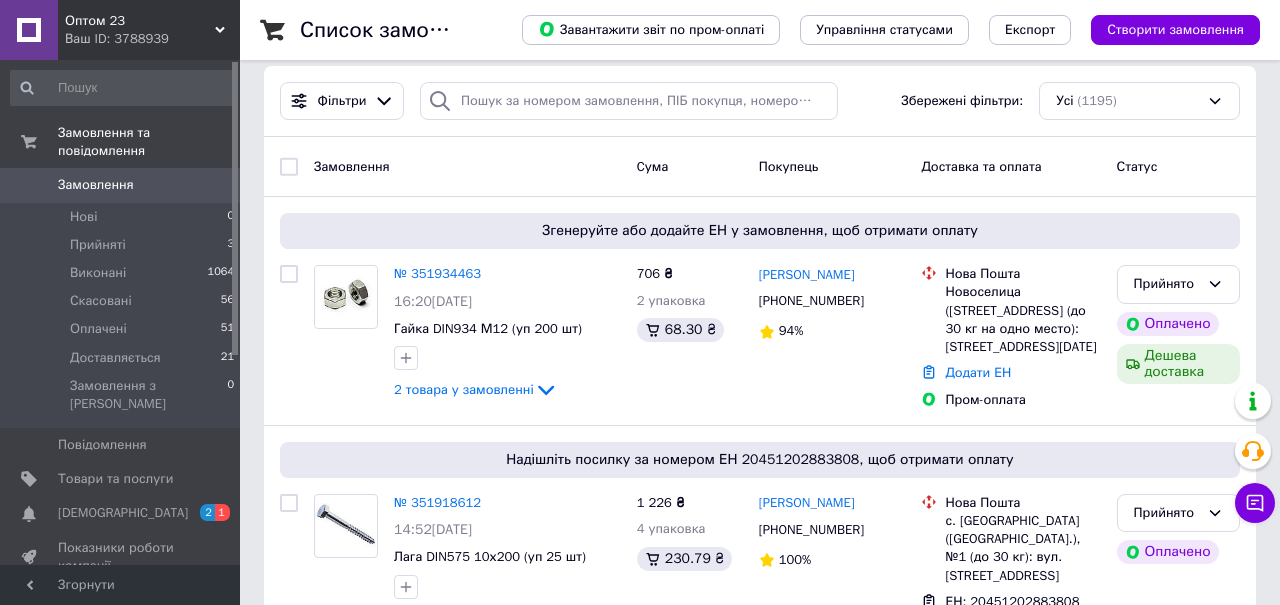 click on "№ 351934463" at bounding box center [437, 273] 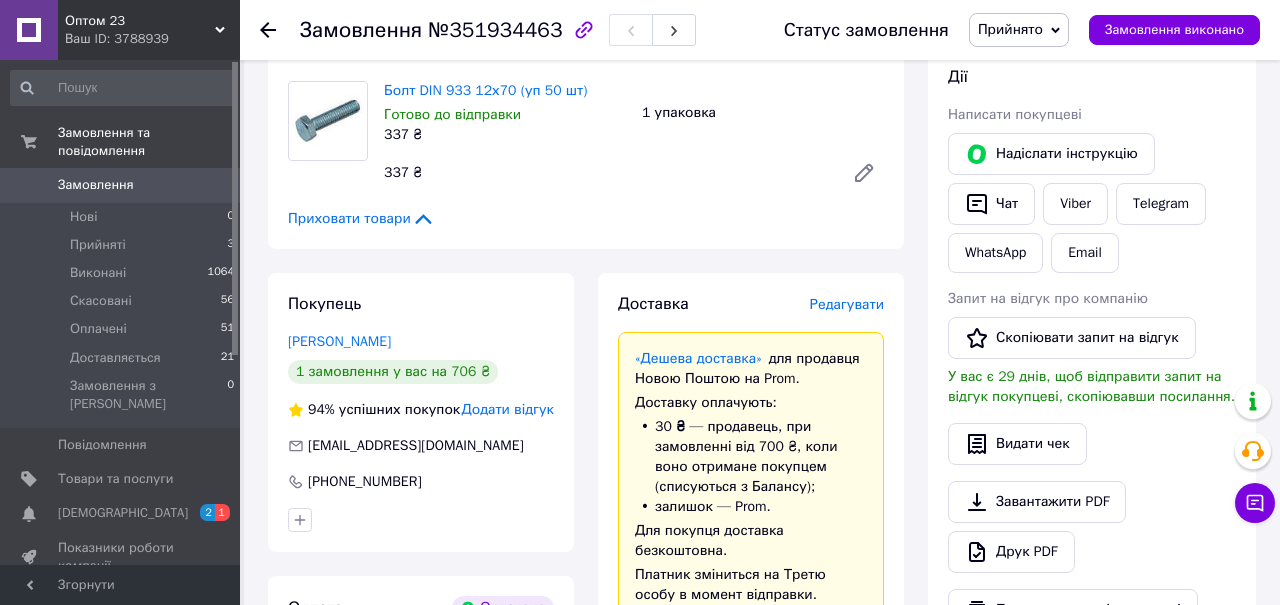 scroll, scrollTop: 350, scrollLeft: 0, axis: vertical 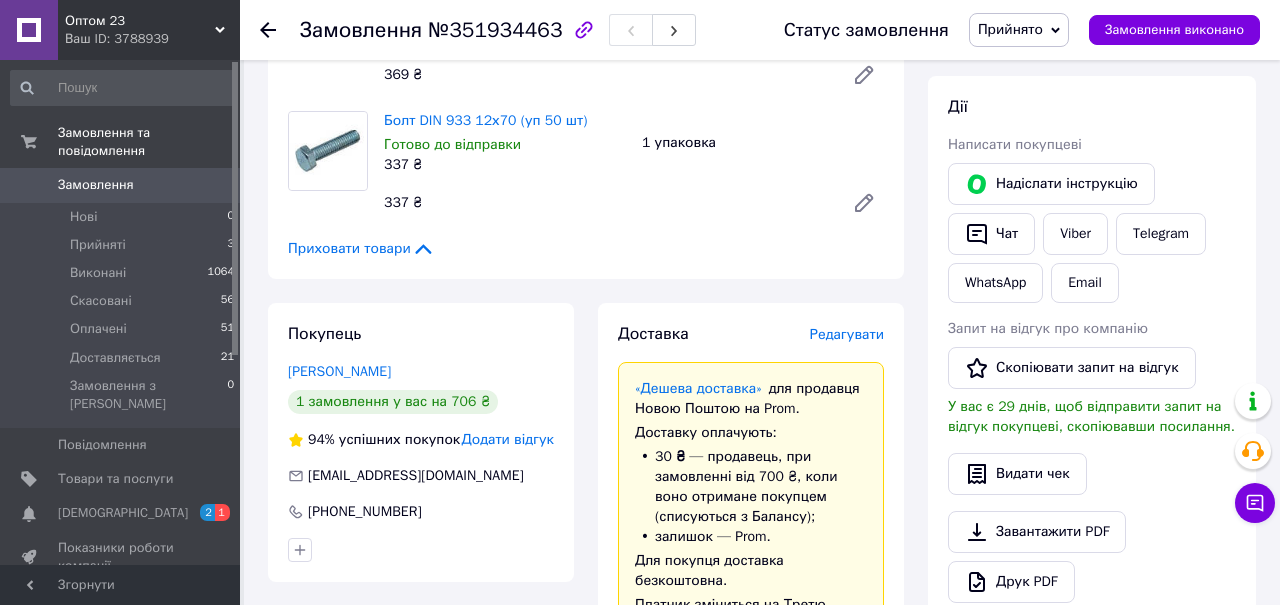 click on "Редагувати" at bounding box center [847, 334] 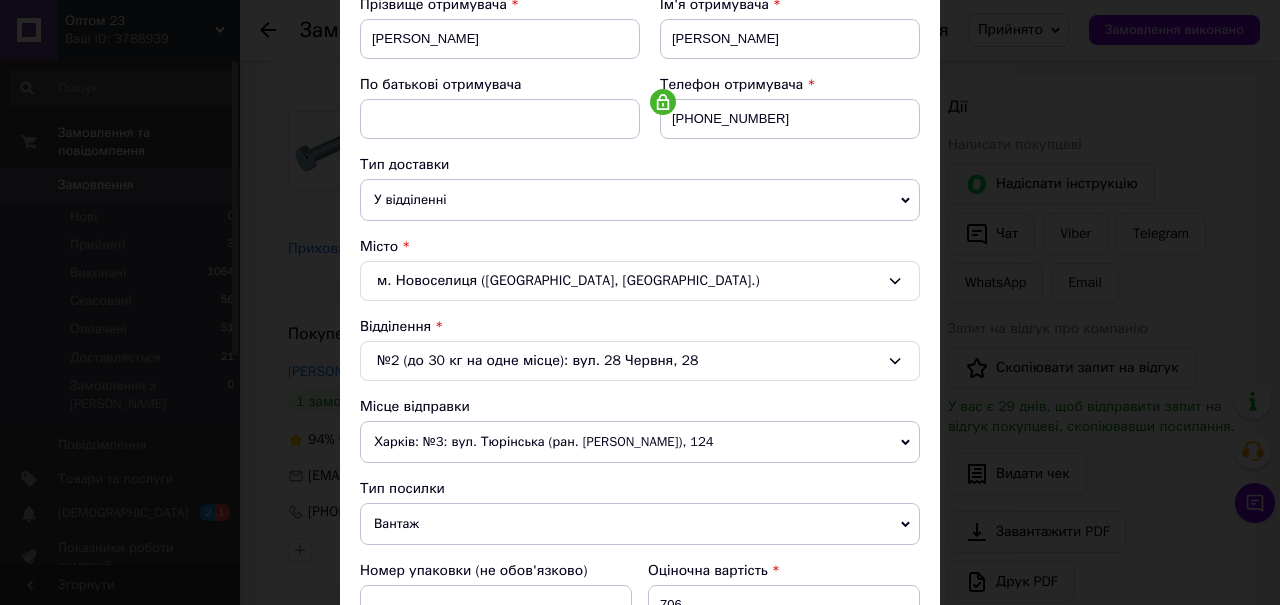 scroll, scrollTop: 714, scrollLeft: 0, axis: vertical 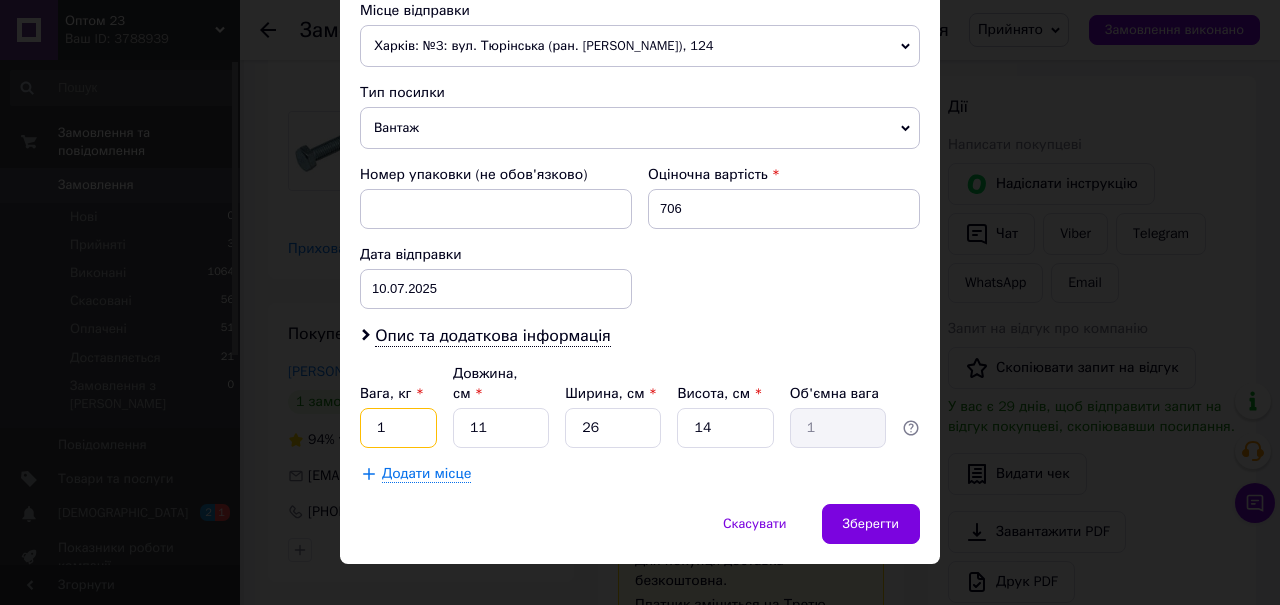 click on "1" at bounding box center [398, 428] 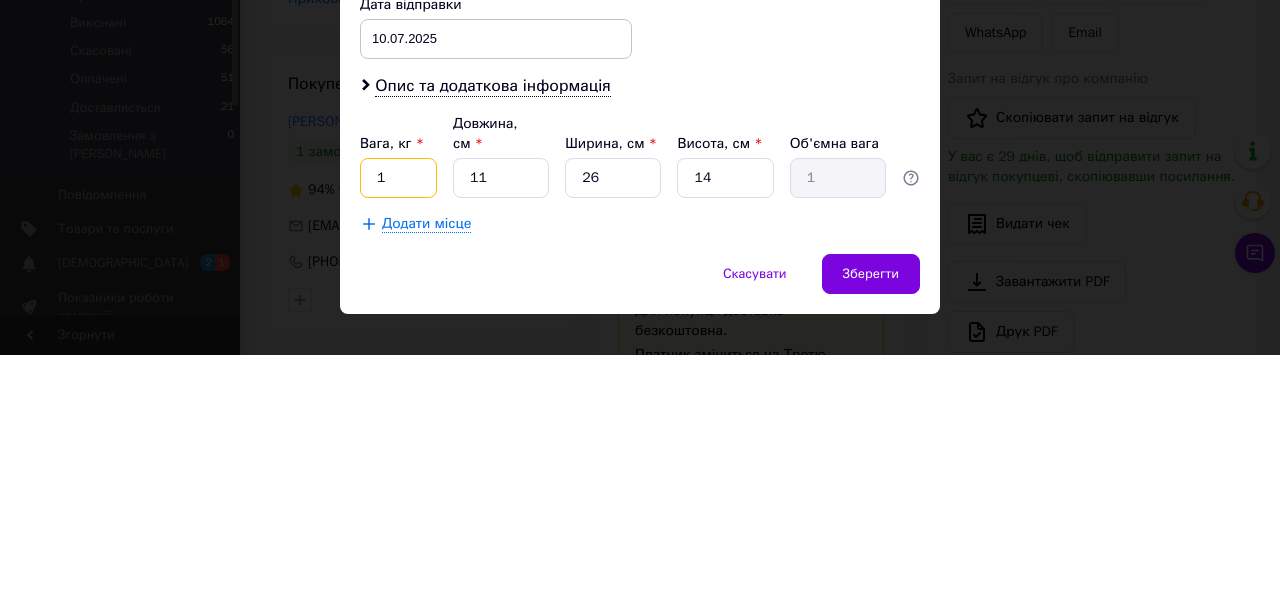 scroll, scrollTop: 350, scrollLeft: 0, axis: vertical 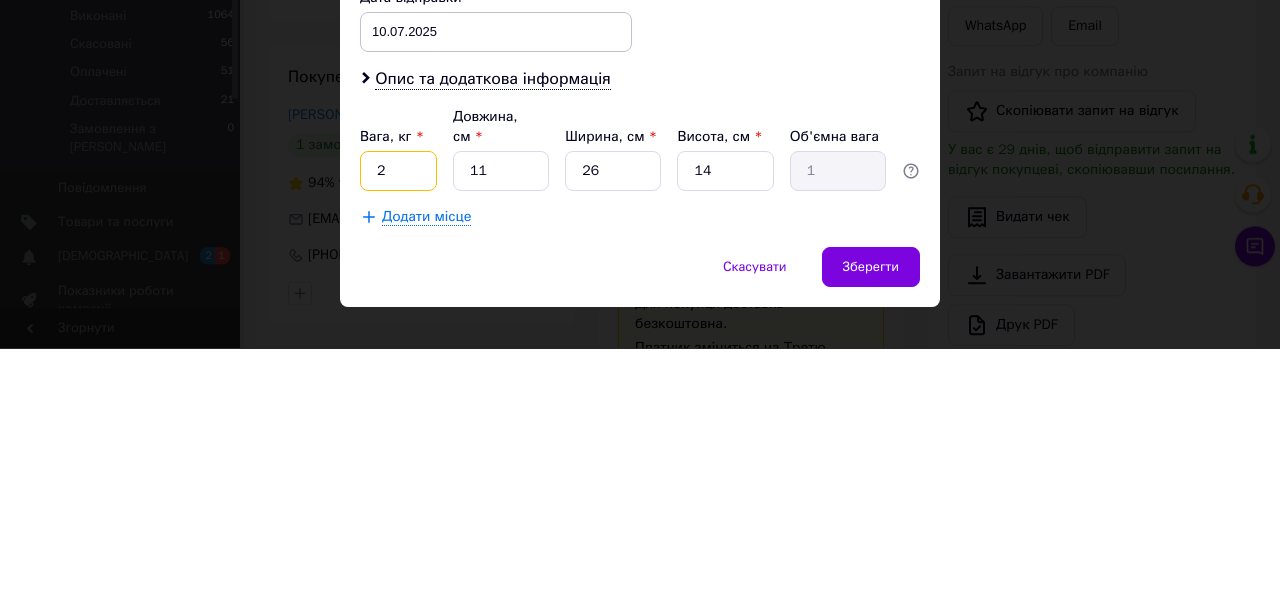type on "2" 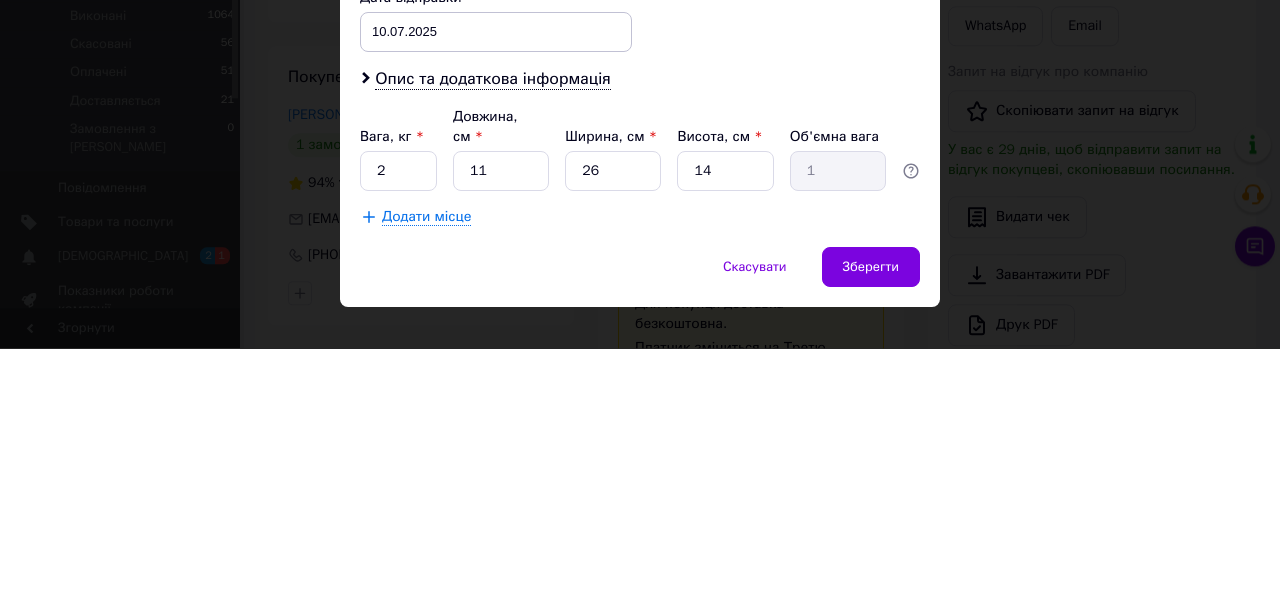click on "Зберегти" at bounding box center (871, 524) 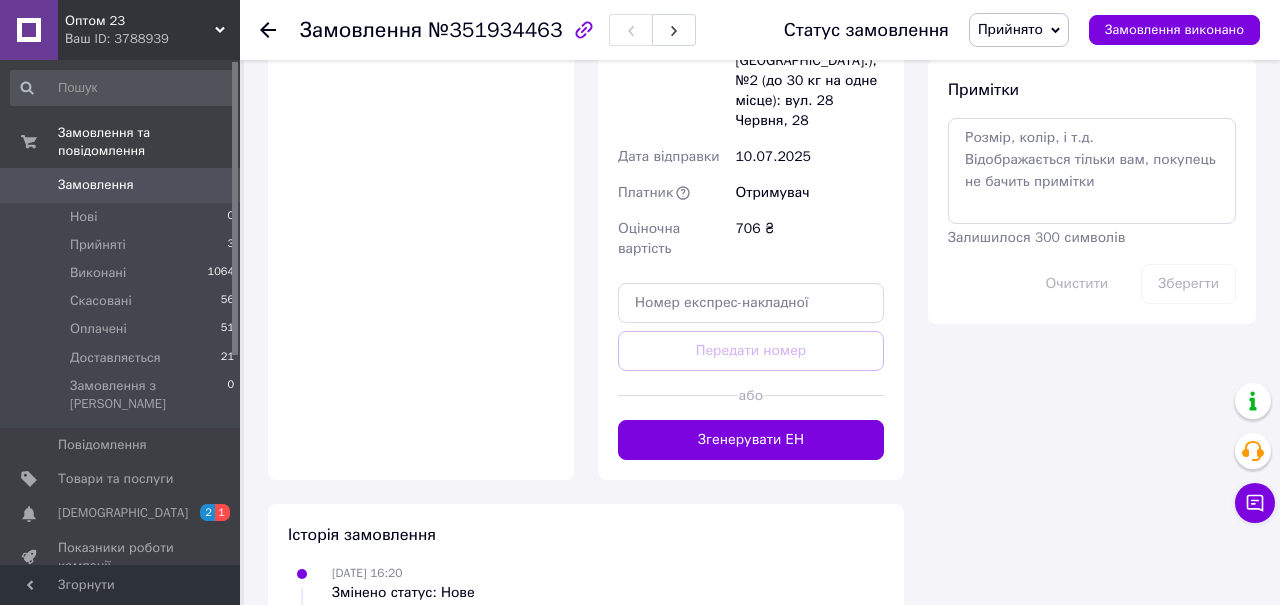 scroll, scrollTop: 1190, scrollLeft: 0, axis: vertical 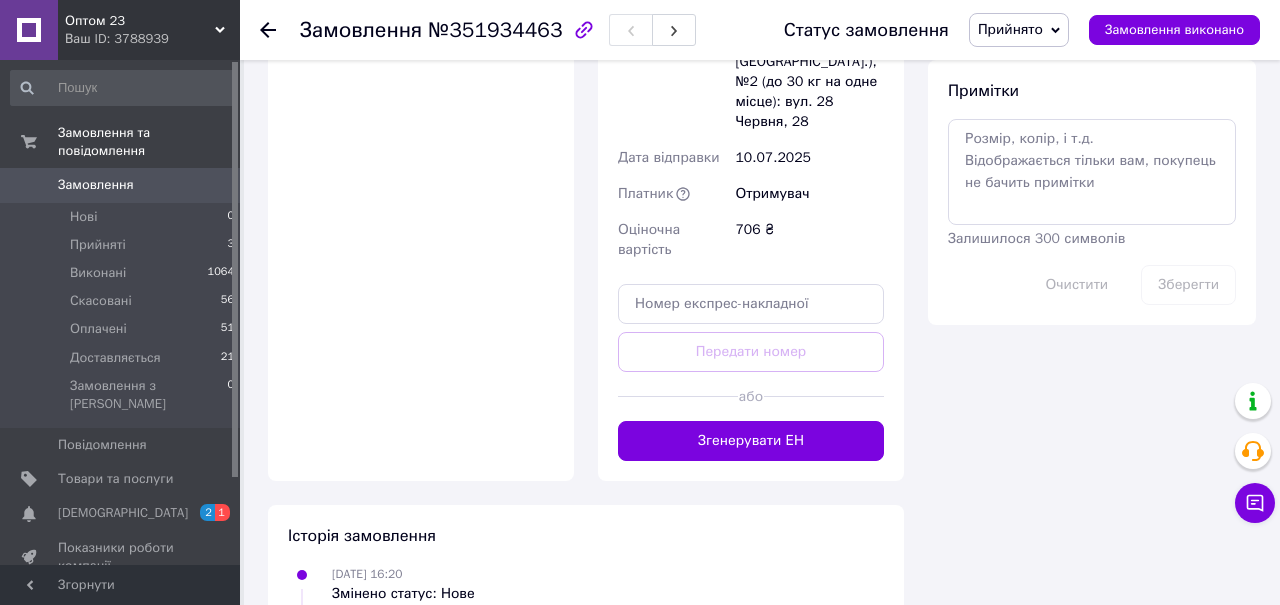 click on "Згенерувати ЕН" at bounding box center (751, 441) 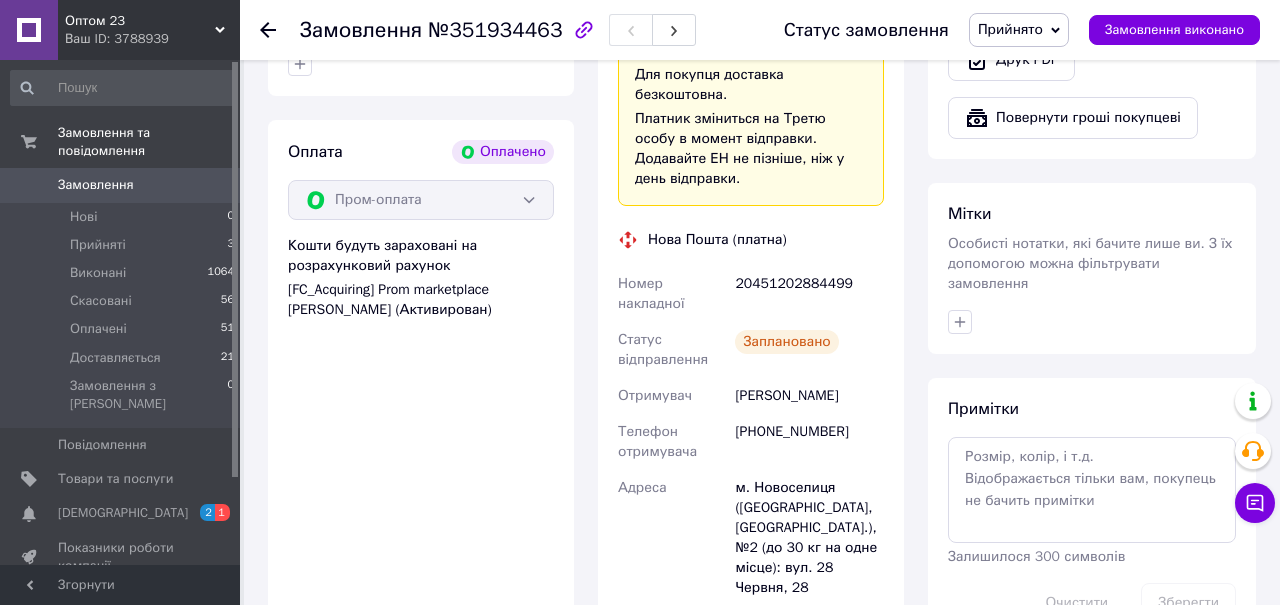 scroll, scrollTop: 833, scrollLeft: 0, axis: vertical 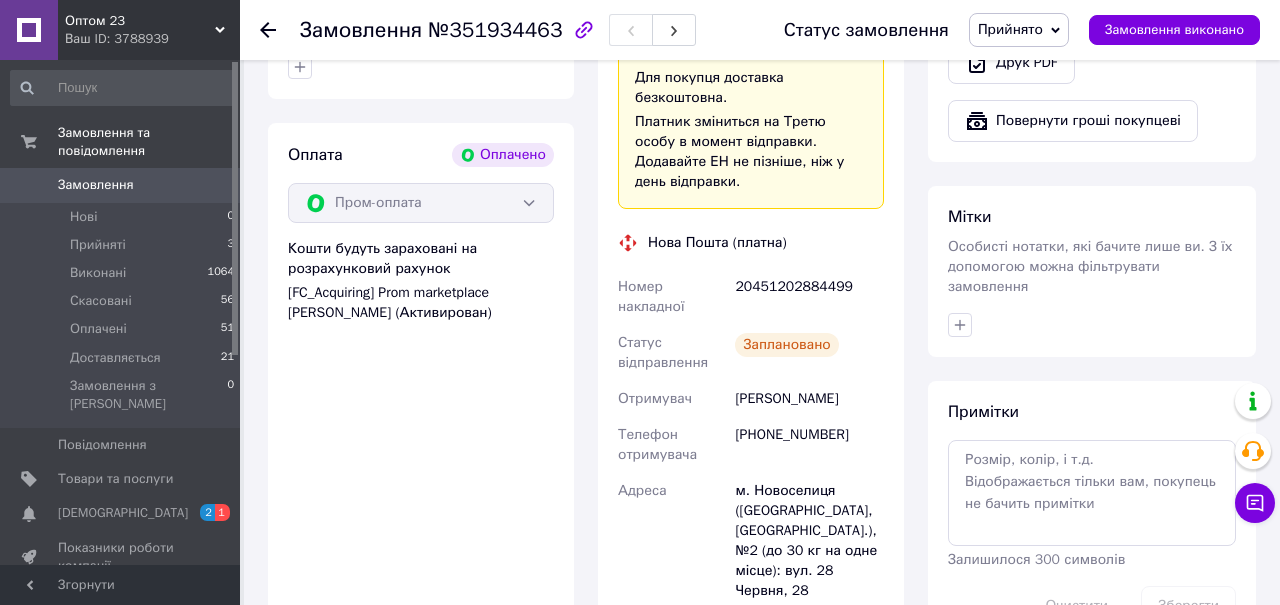 click 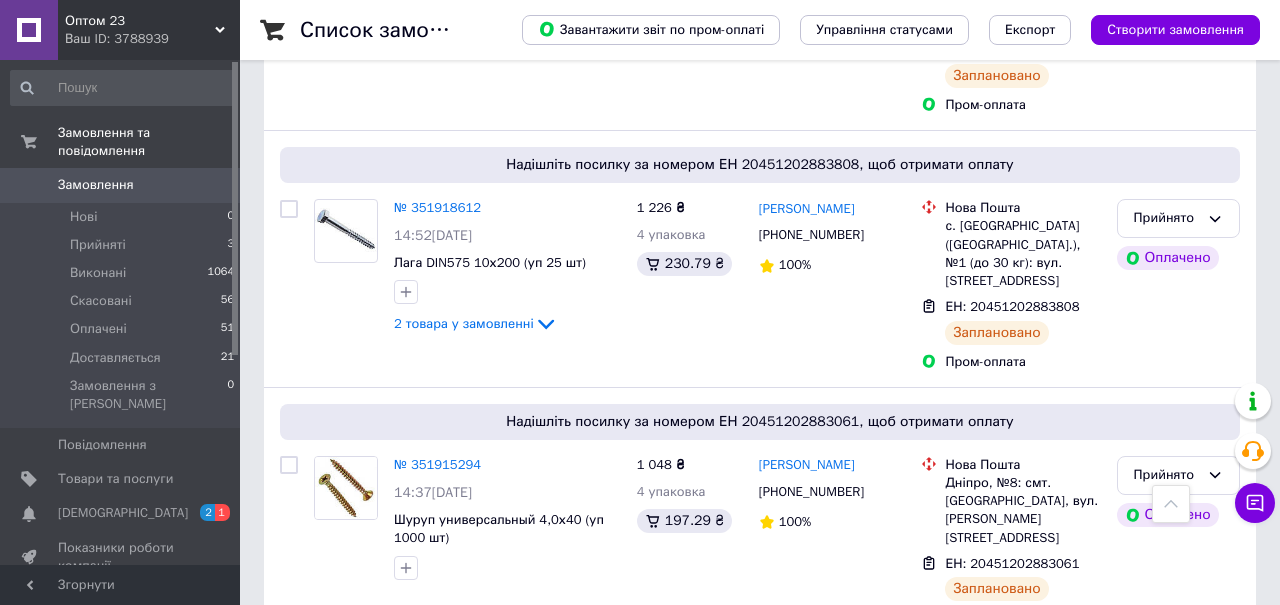 scroll, scrollTop: 582, scrollLeft: 0, axis: vertical 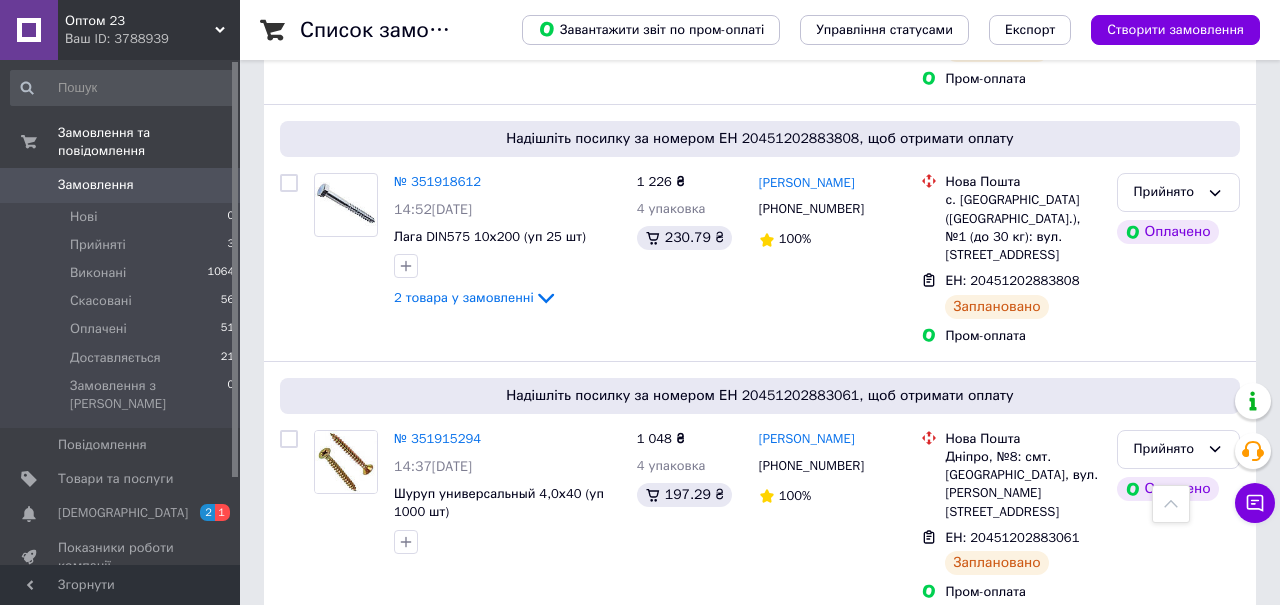 click at bounding box center (289, 439) 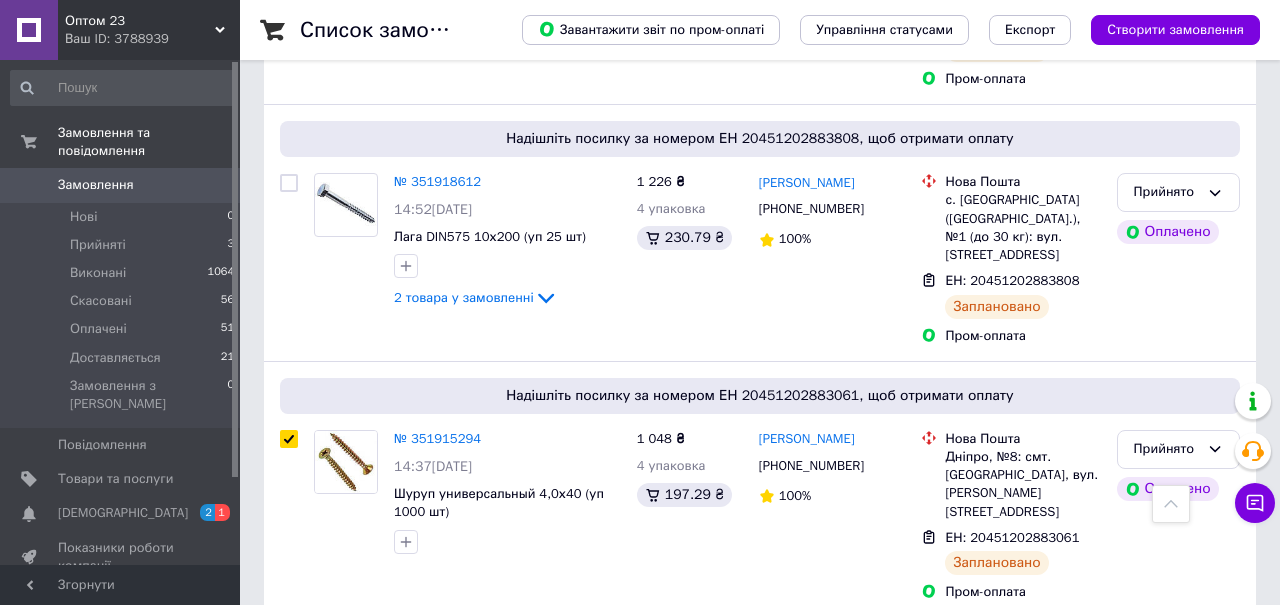 checkbox on "true" 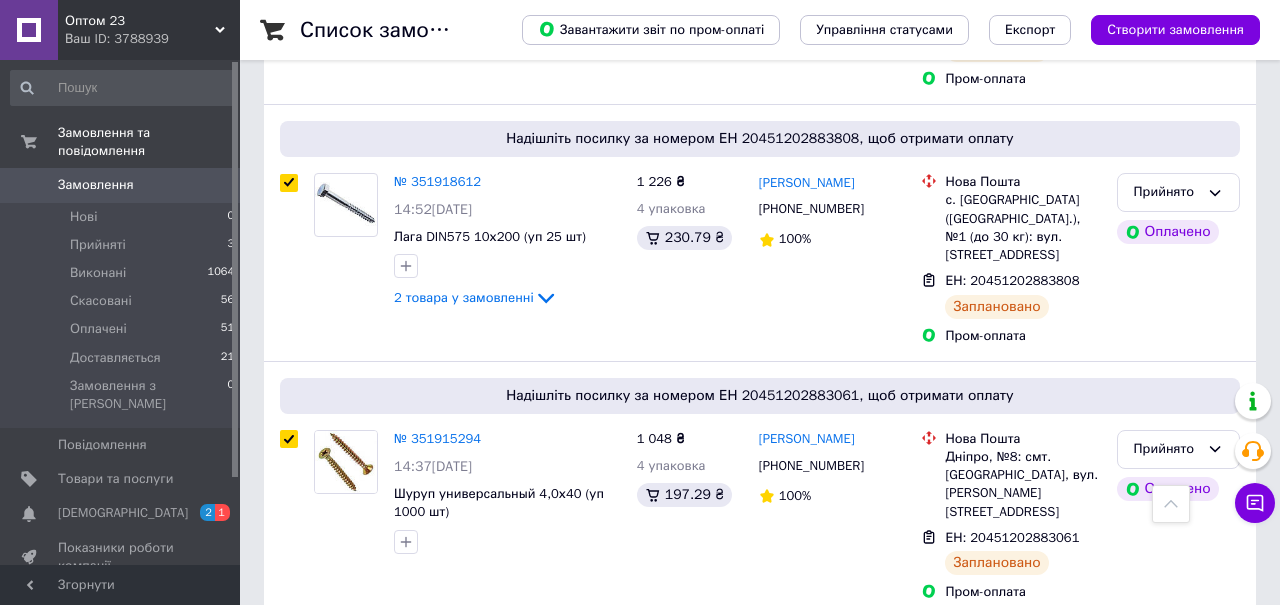 checkbox on "true" 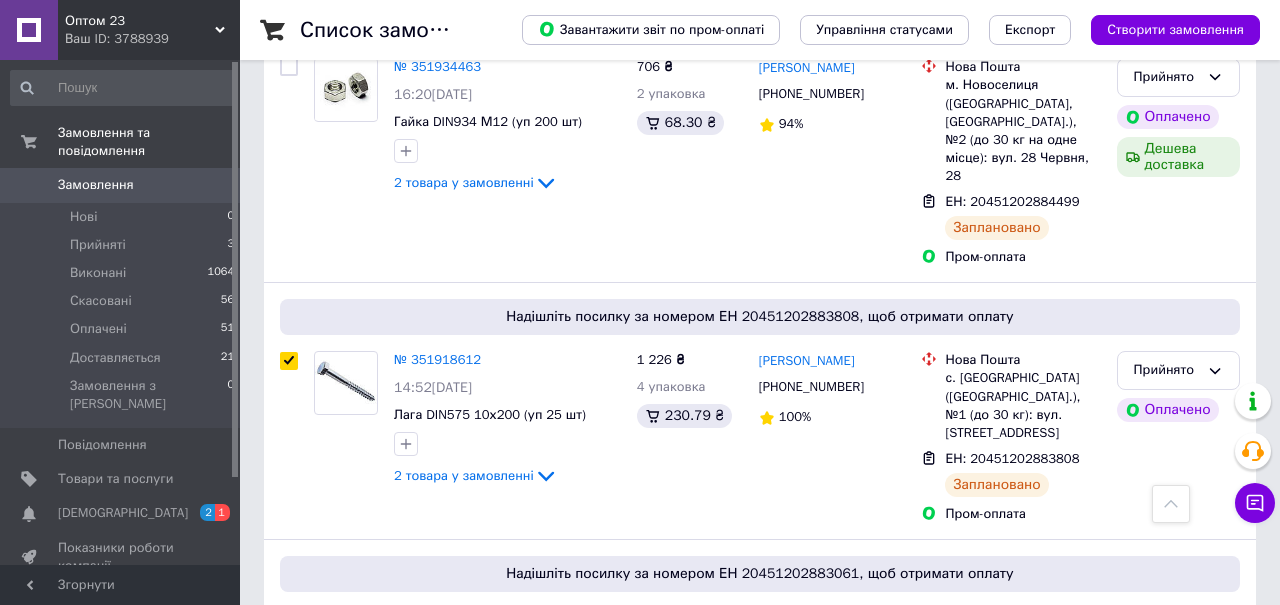 checkbox on "true" 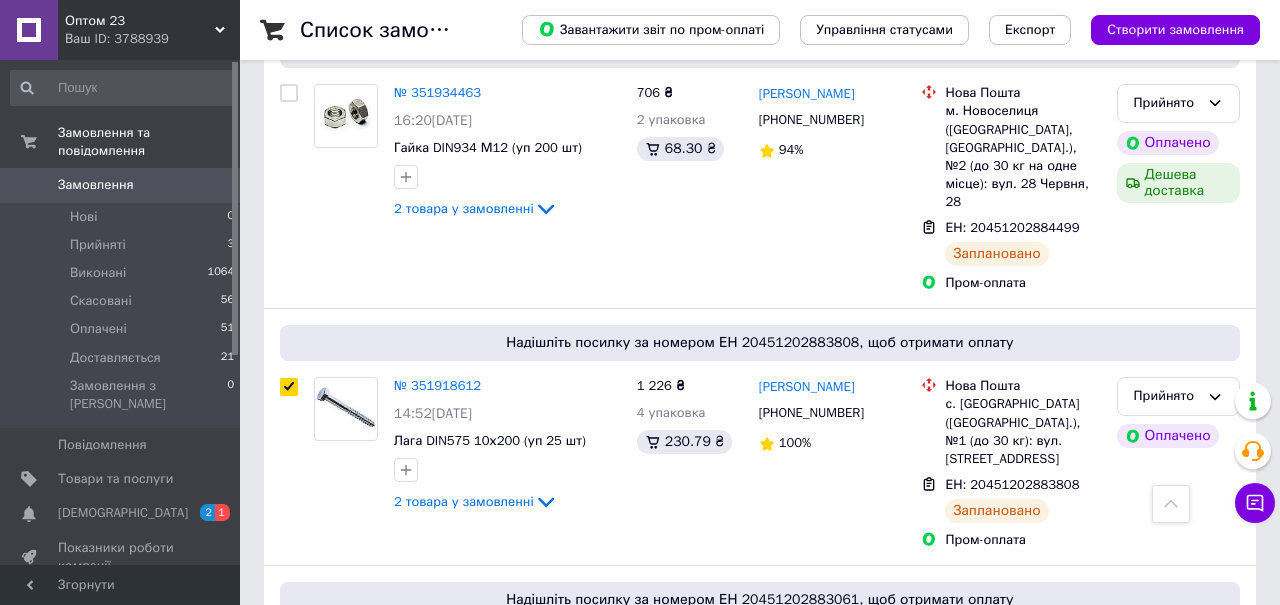 click at bounding box center (289, 93) 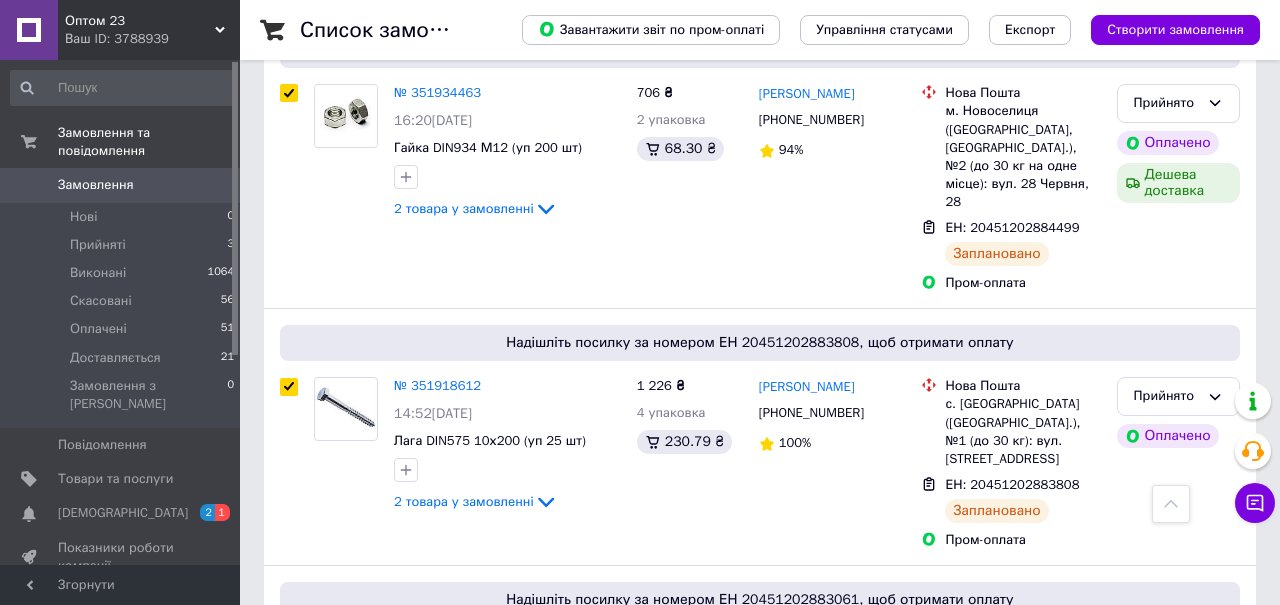 checkbox on "true" 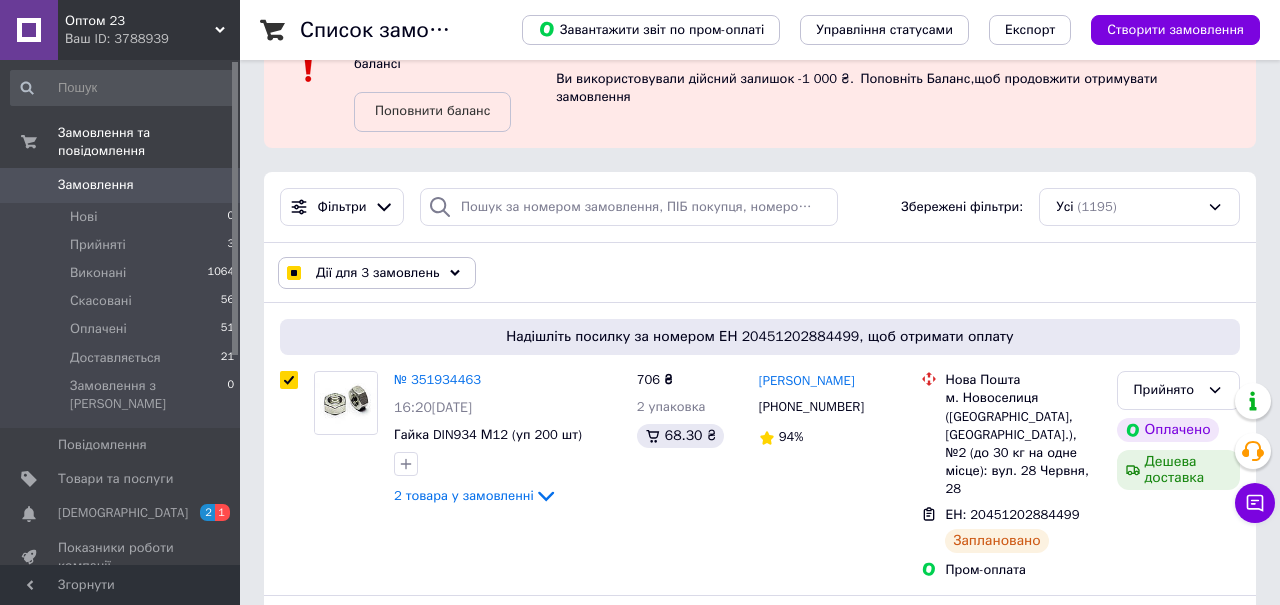 scroll, scrollTop: 90, scrollLeft: 0, axis: vertical 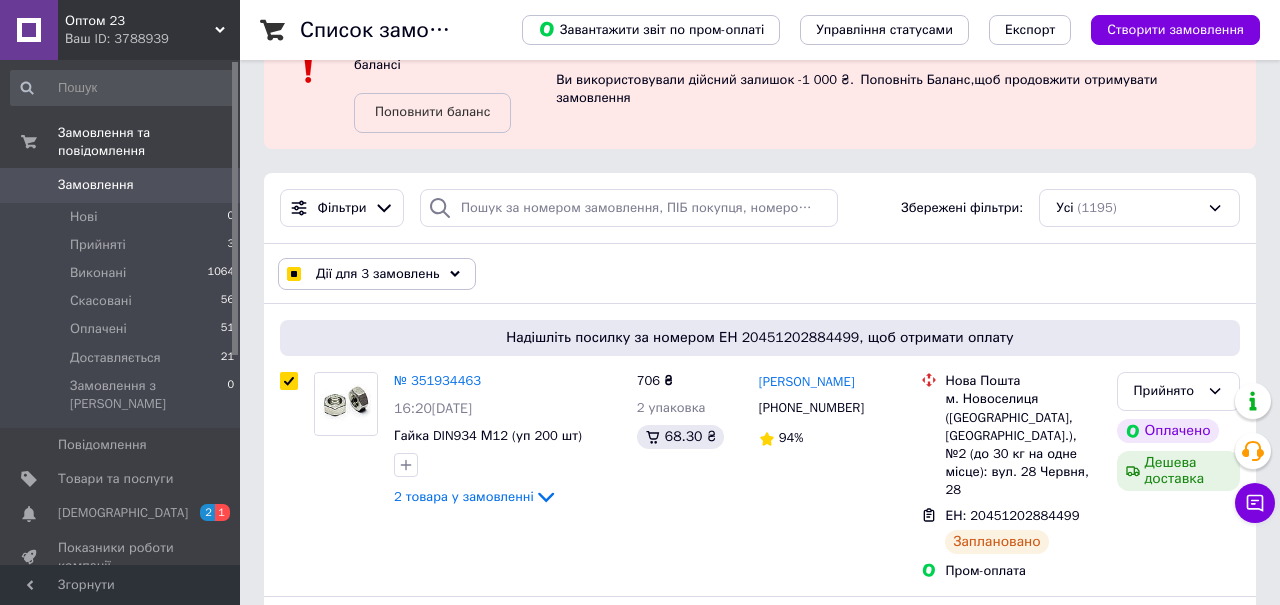 click on "Дії для 3 замовлень" at bounding box center [378, 274] 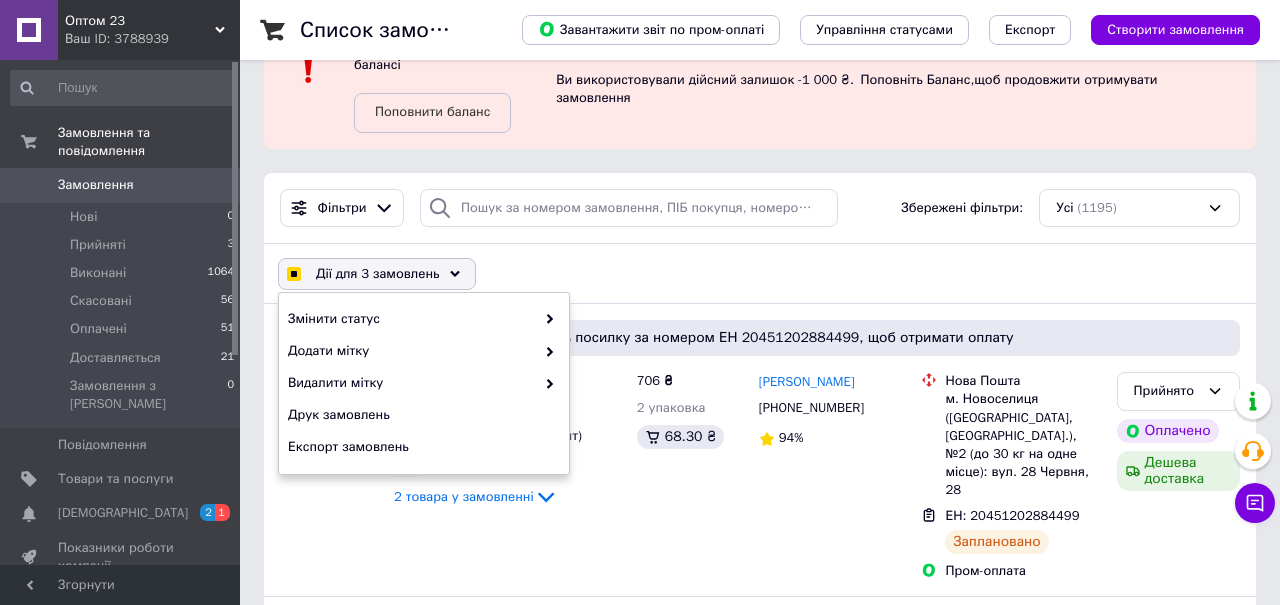 click 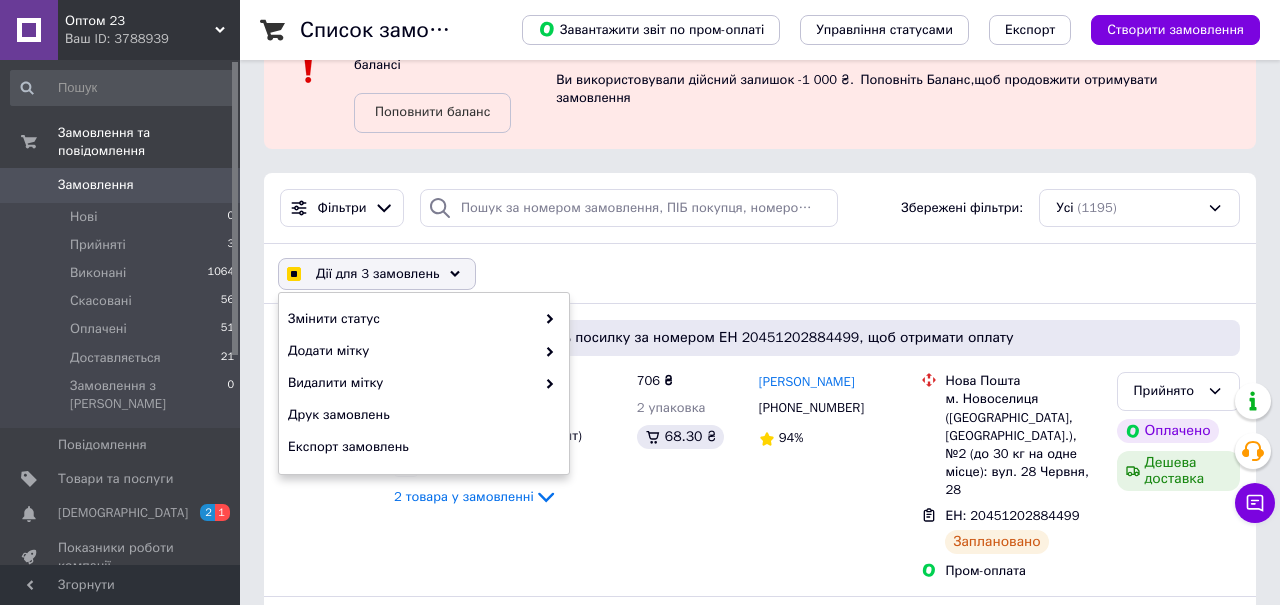 click at bounding box center (545, 319) 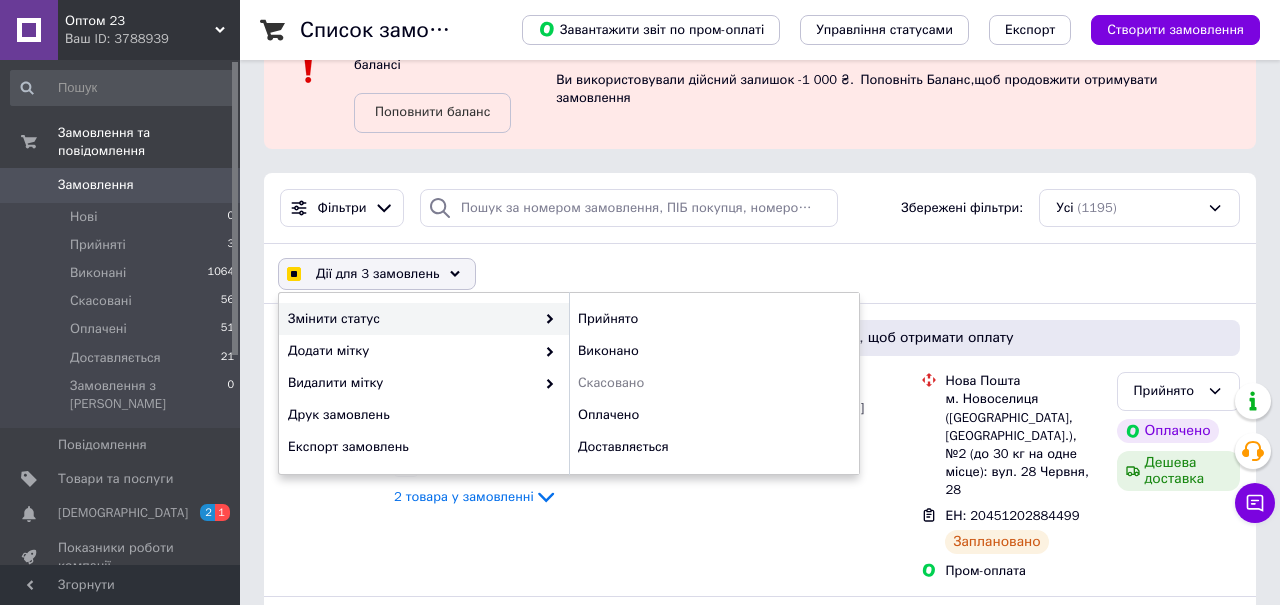 click on "Доставляється" at bounding box center [714, 447] 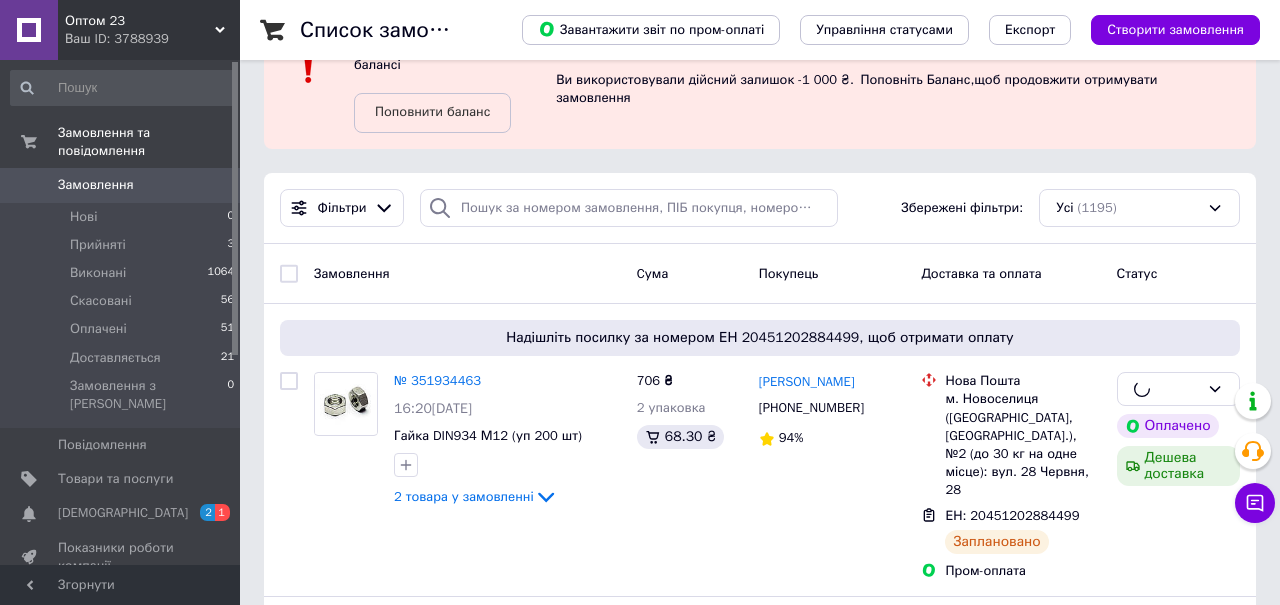 checkbox on "false" 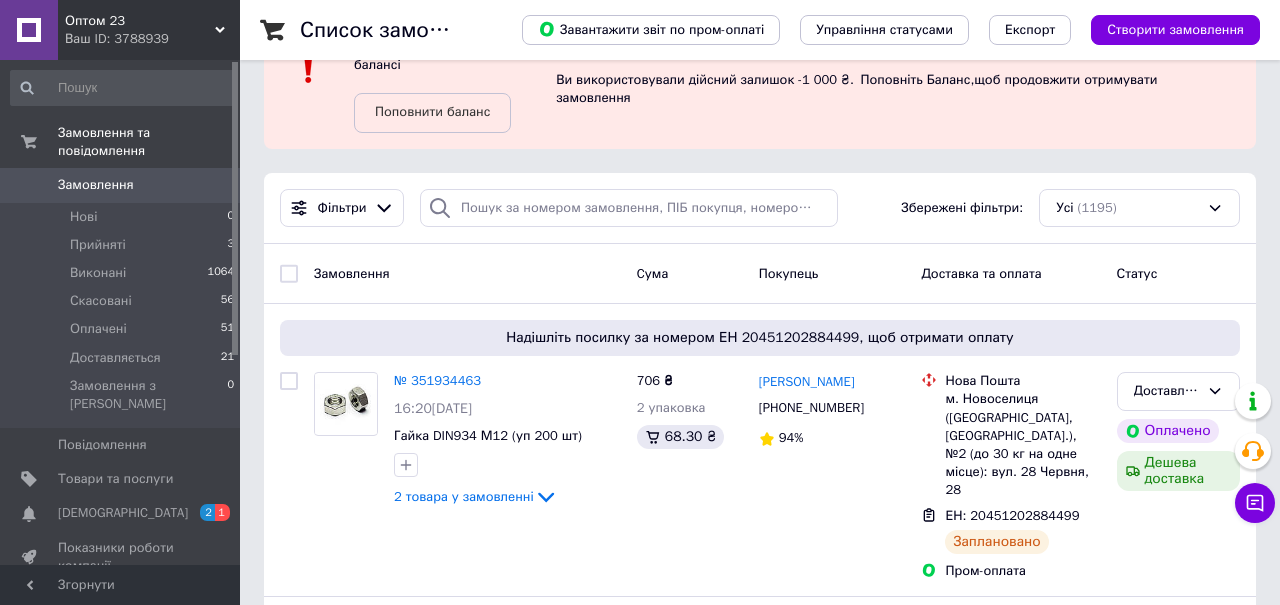 click on "[DEMOGRAPHIC_DATA] 2 1" at bounding box center (123, 513) 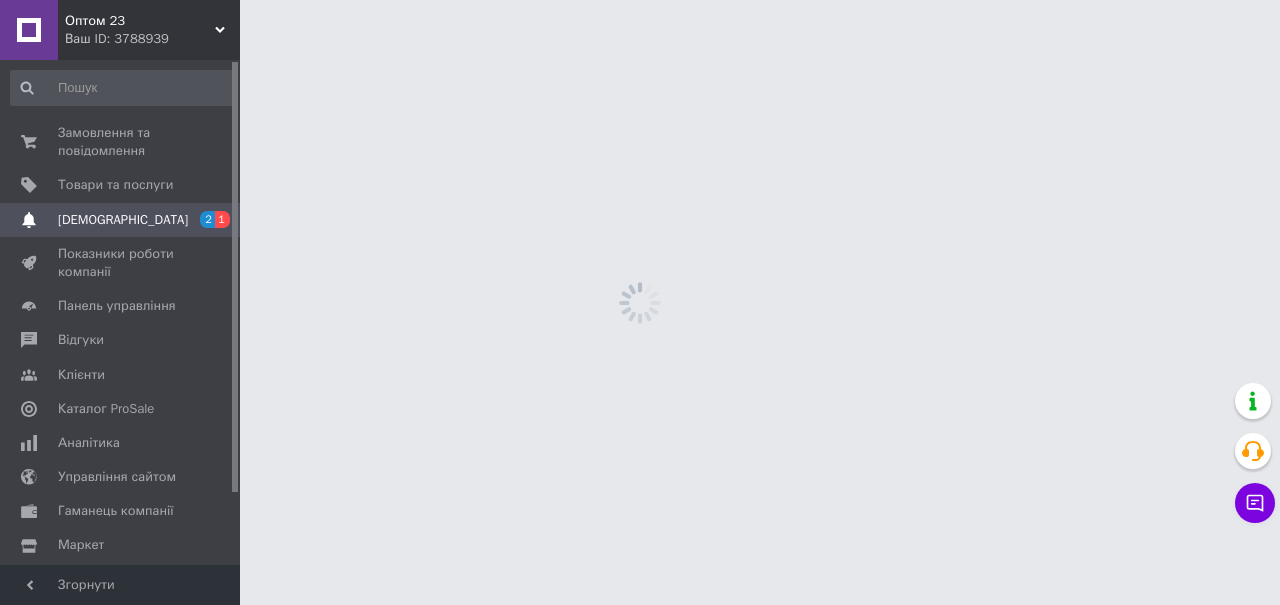 scroll, scrollTop: 0, scrollLeft: 0, axis: both 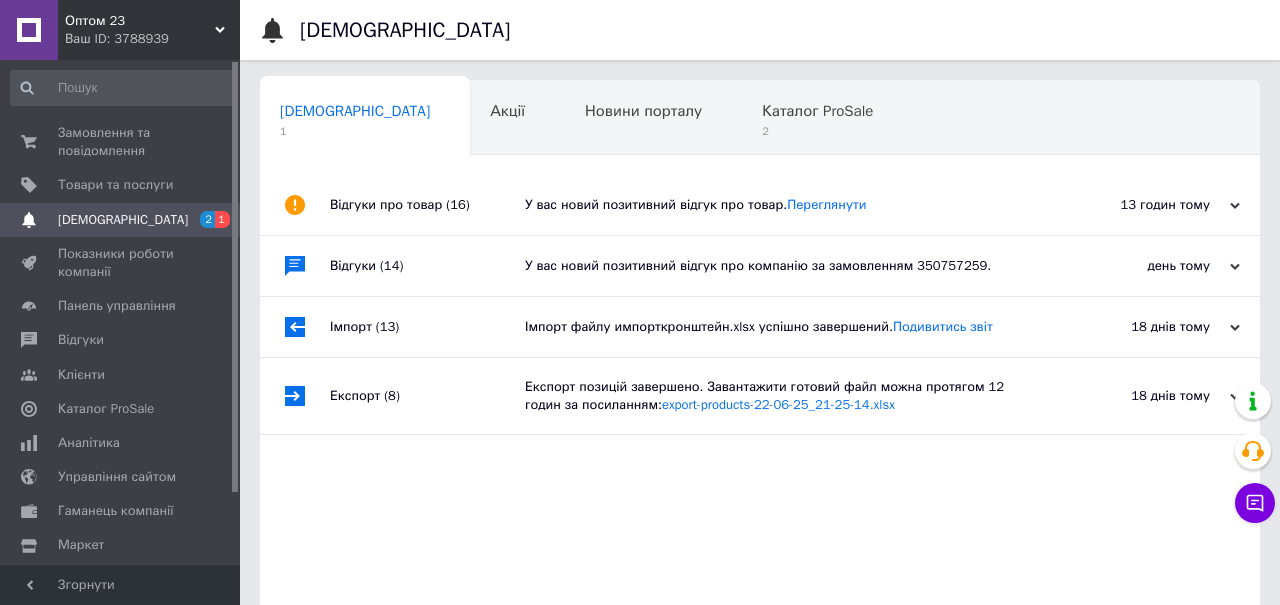 click on "Переглянути" at bounding box center (826, 204) 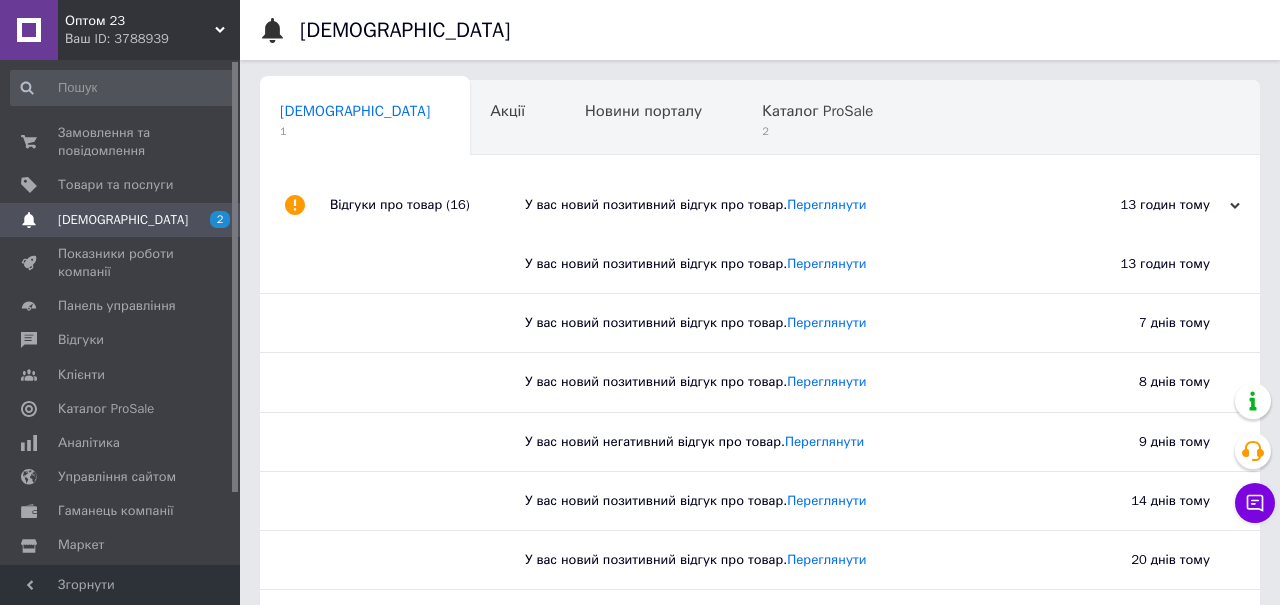 click on "Замовлення та повідомлення" at bounding box center [121, 142] 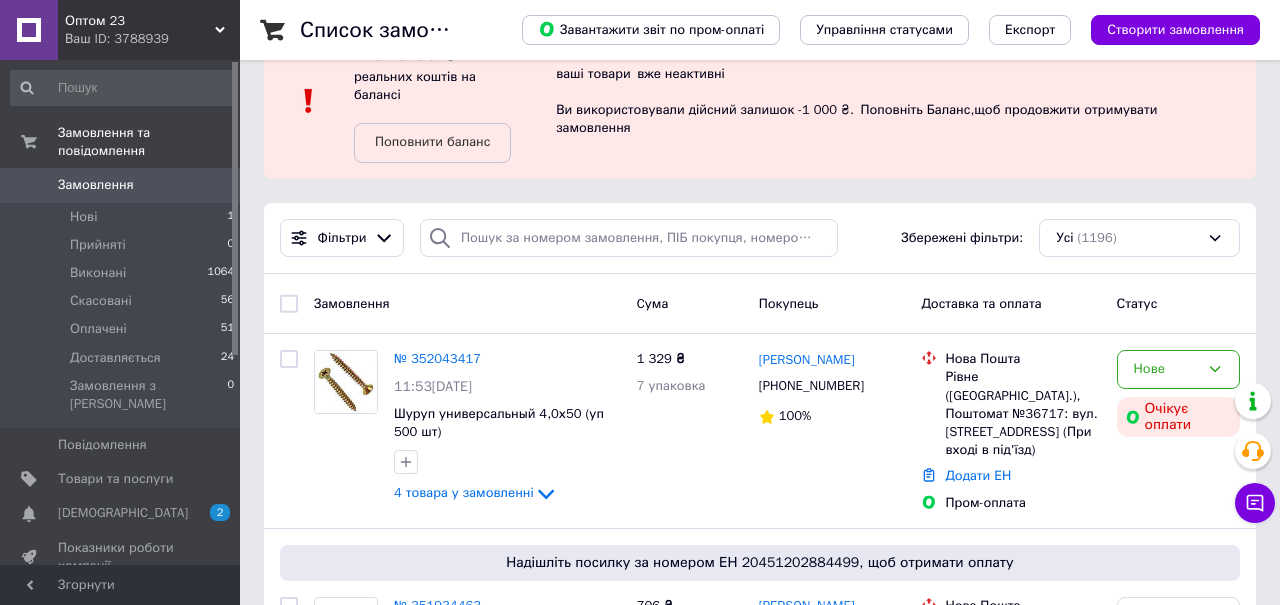 scroll, scrollTop: 72, scrollLeft: 0, axis: vertical 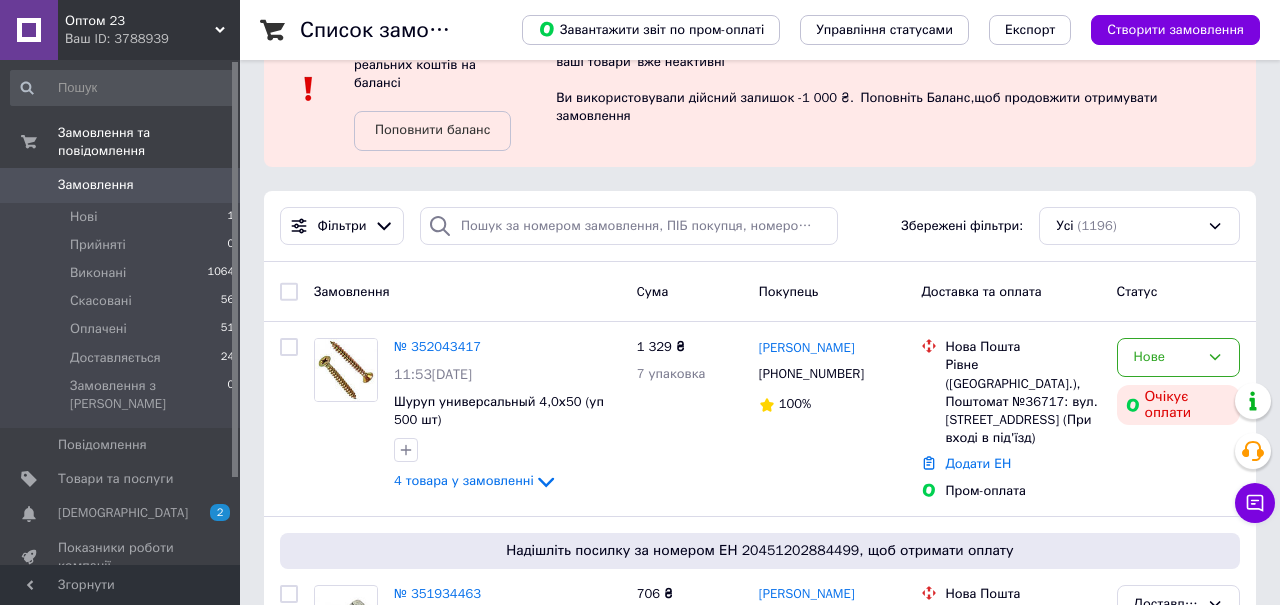 click 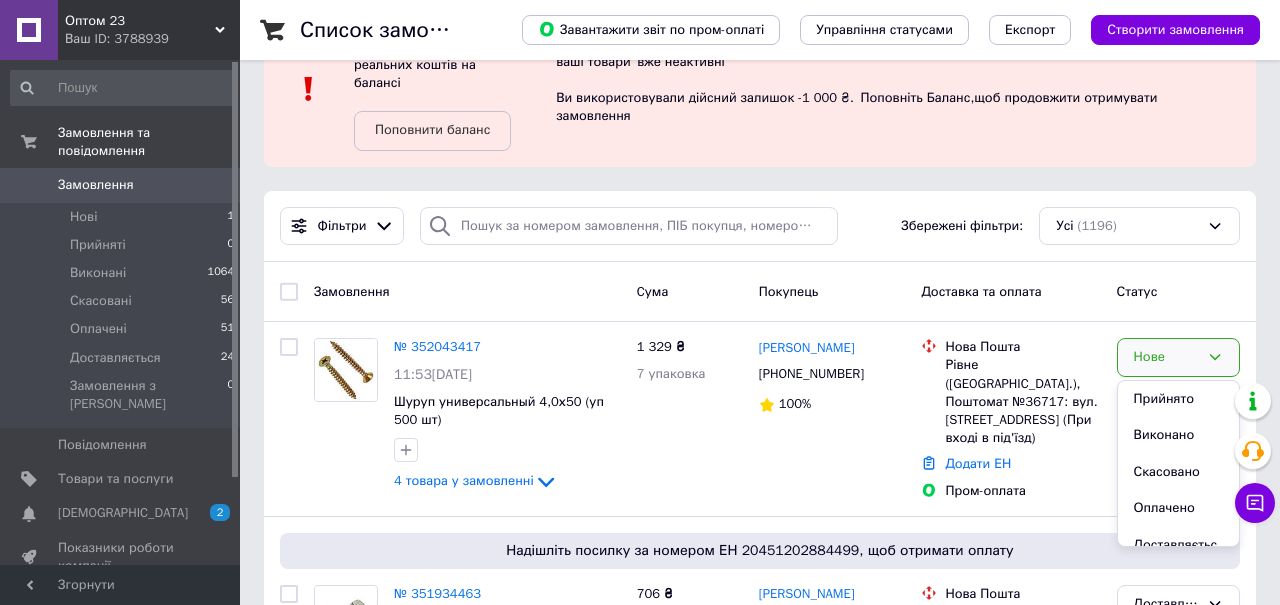 click on "Прийнято" at bounding box center [1178, 399] 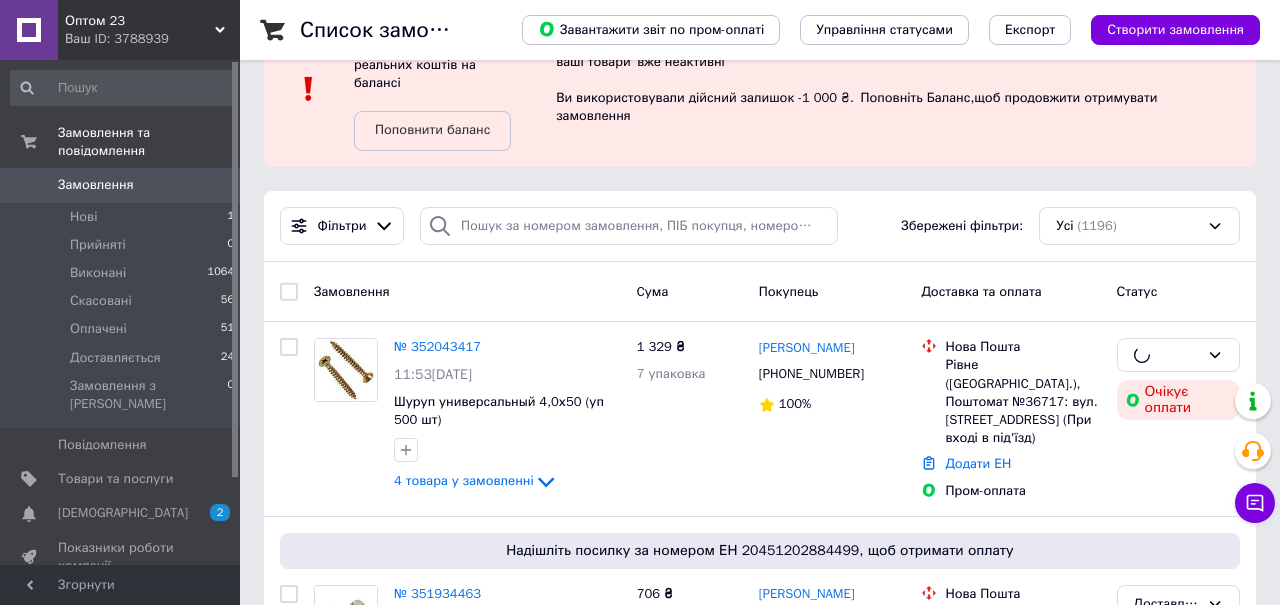 click on "№ 352043417" at bounding box center (437, 346) 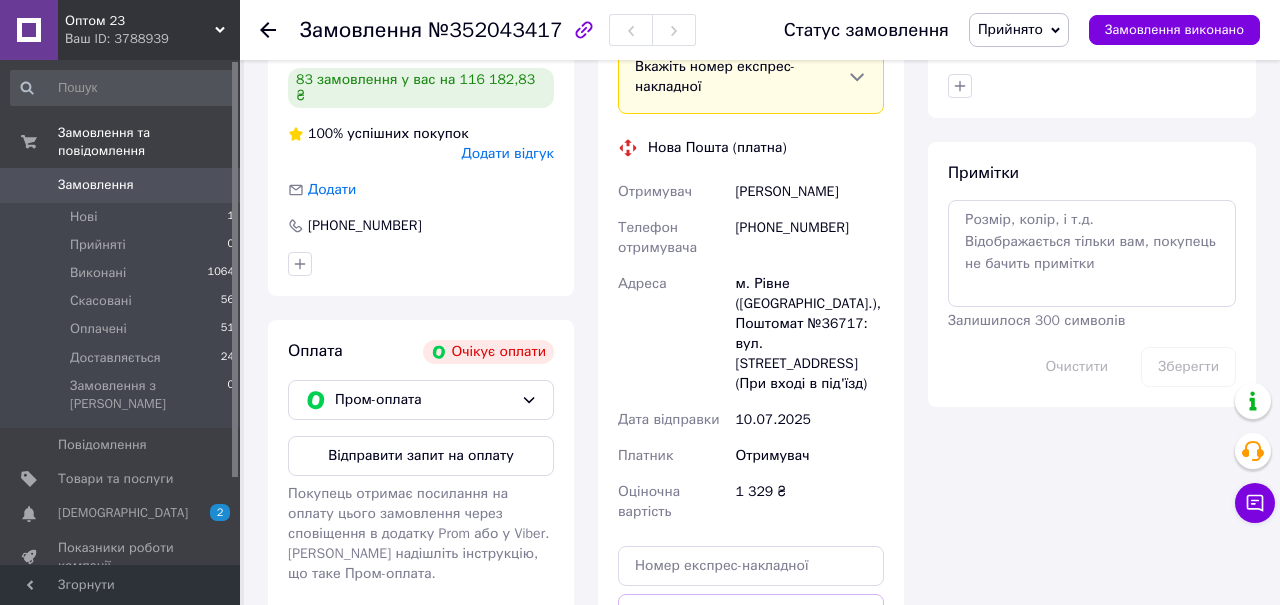 scroll, scrollTop: 906, scrollLeft: 0, axis: vertical 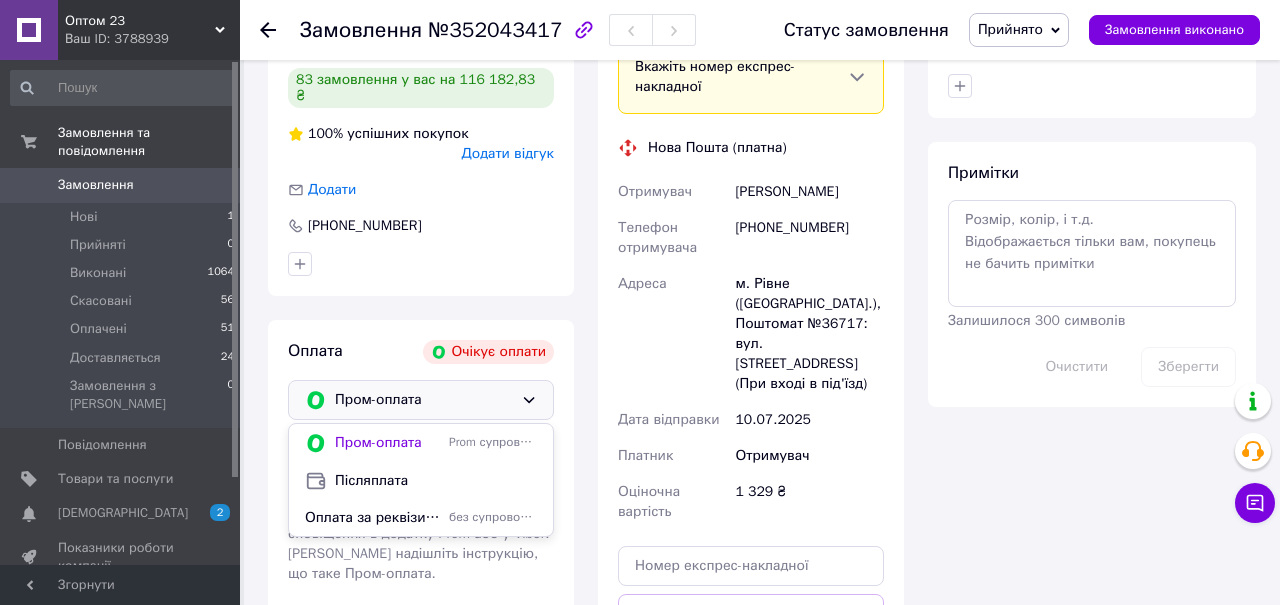 click on "Оплата за реквізитами" at bounding box center [373, 518] 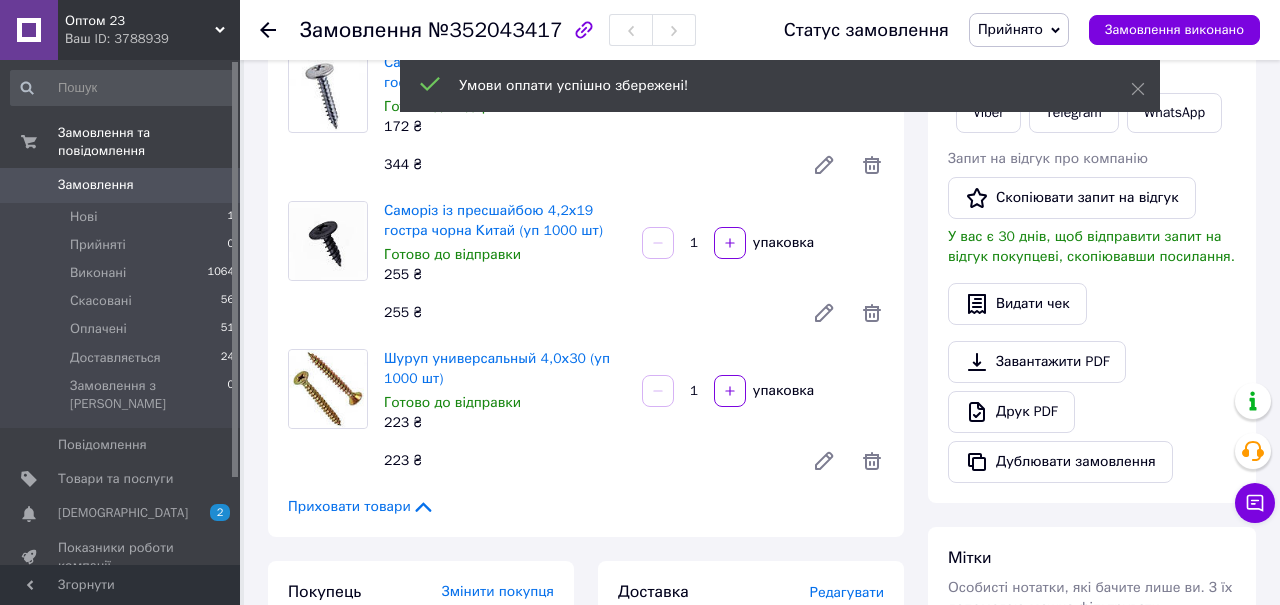 scroll, scrollTop: 0, scrollLeft: 0, axis: both 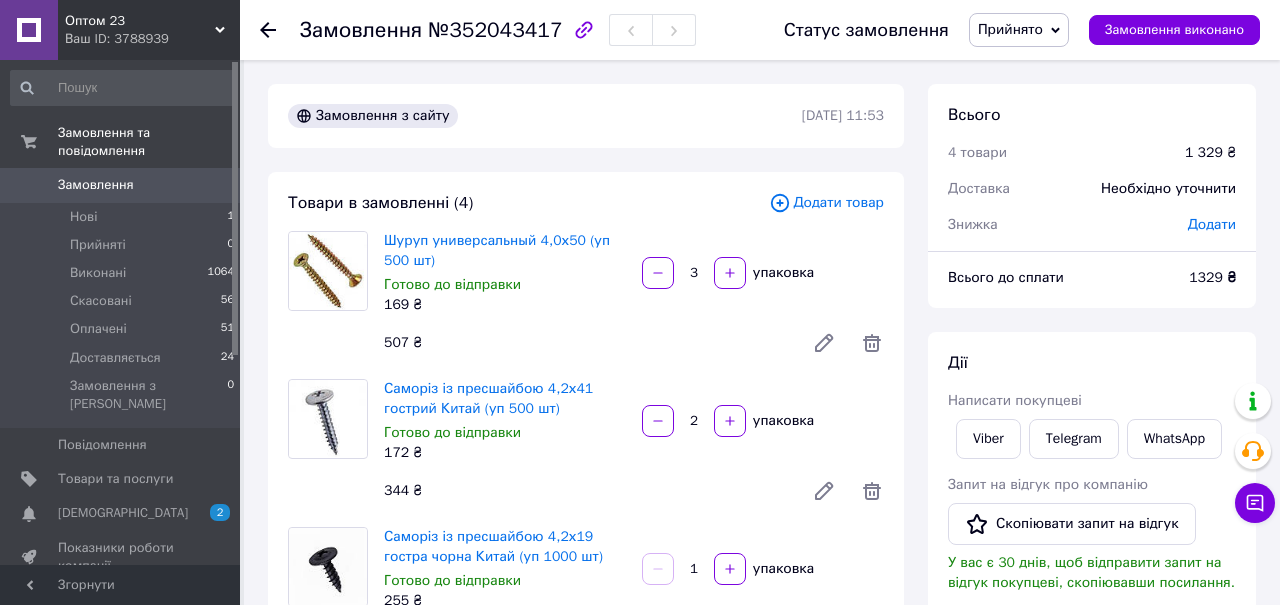 click on "Додати" at bounding box center (1212, 224) 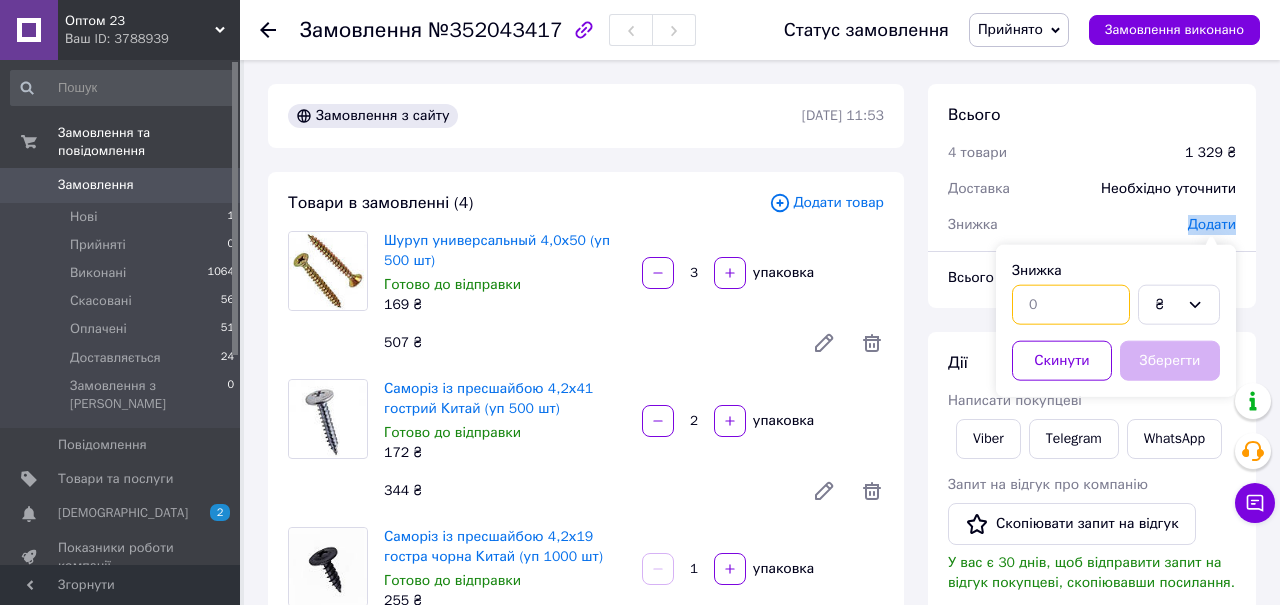 click at bounding box center (1071, 305) 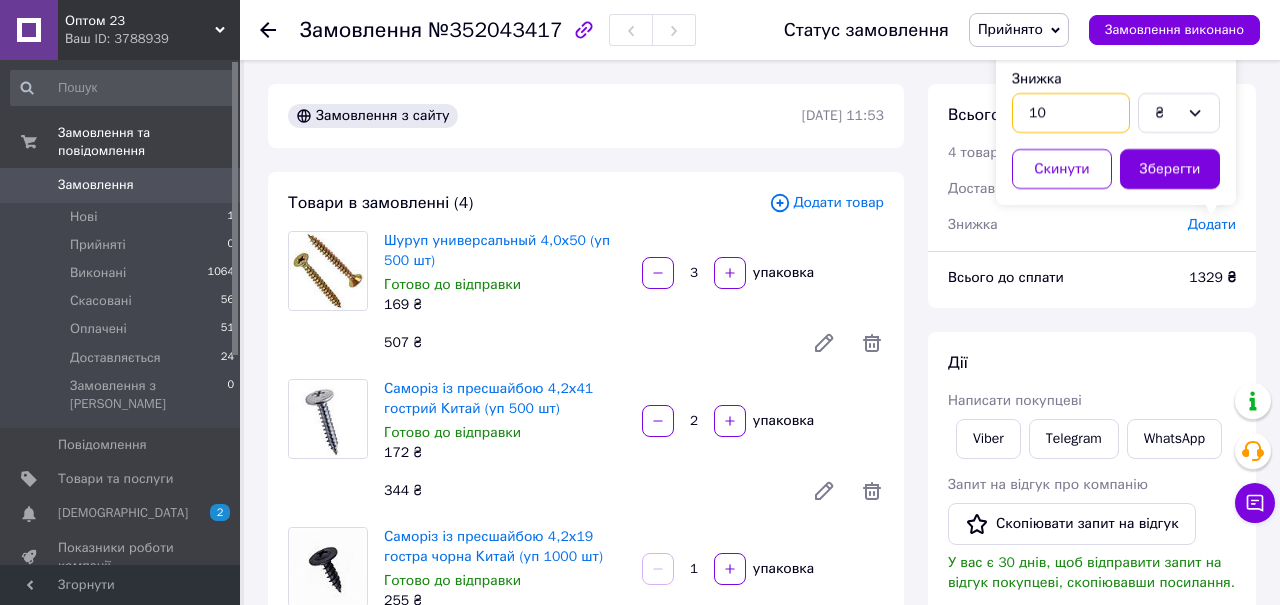 type on "10" 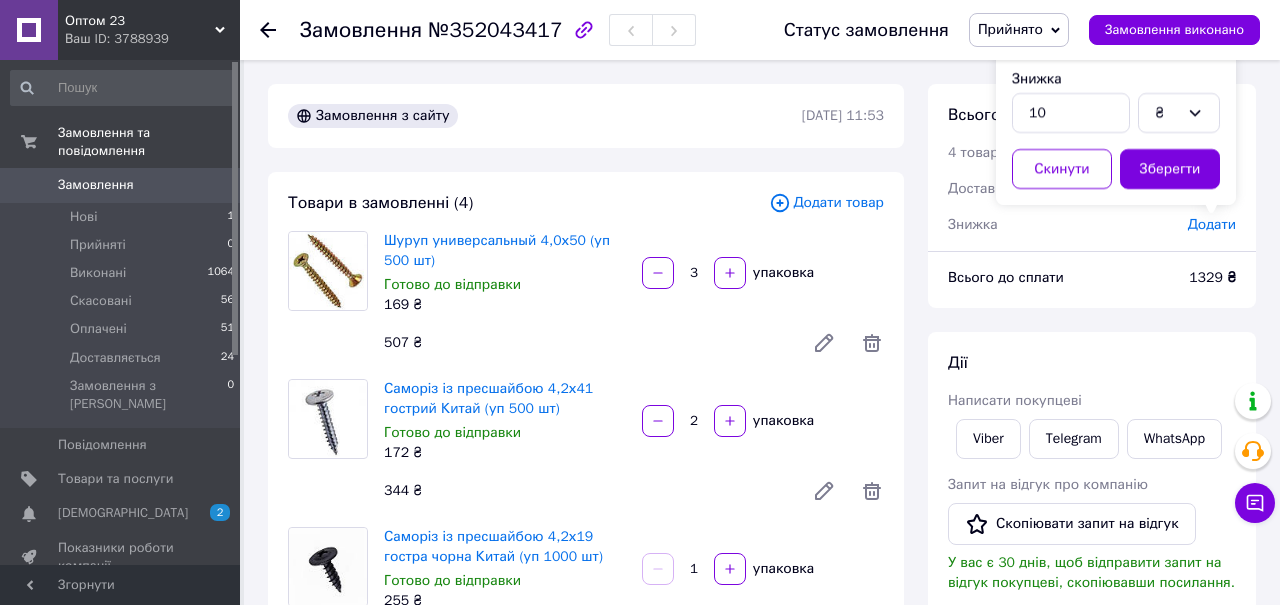 click 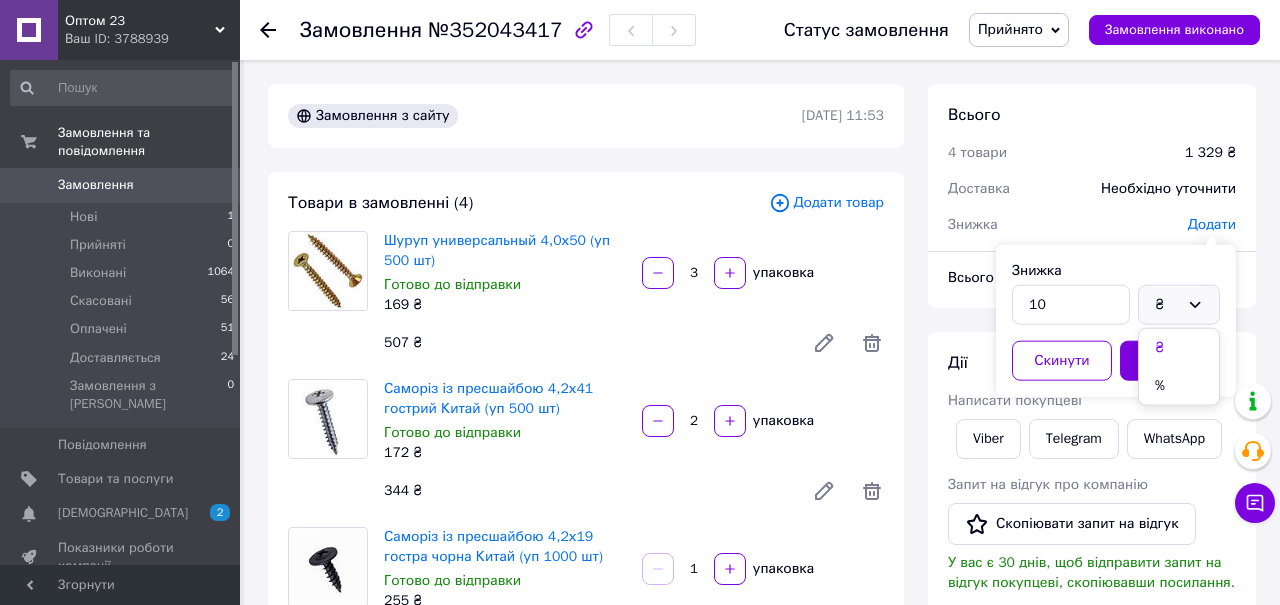 click on "%" at bounding box center [1179, 386] 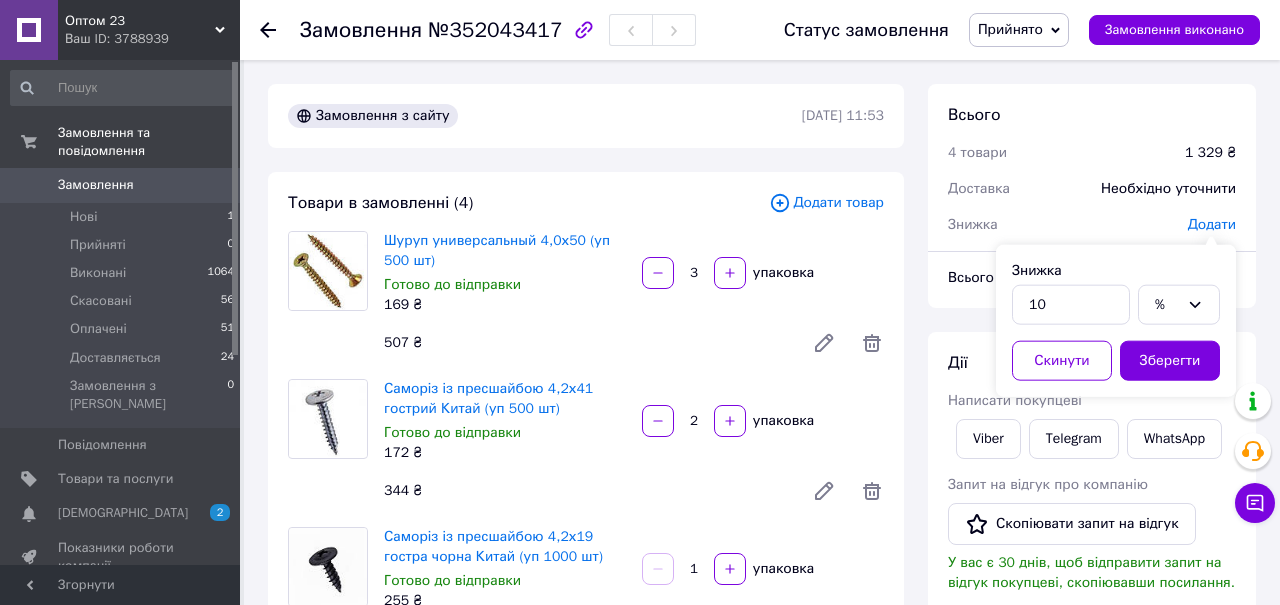 click on "Зберегти" at bounding box center [1170, 361] 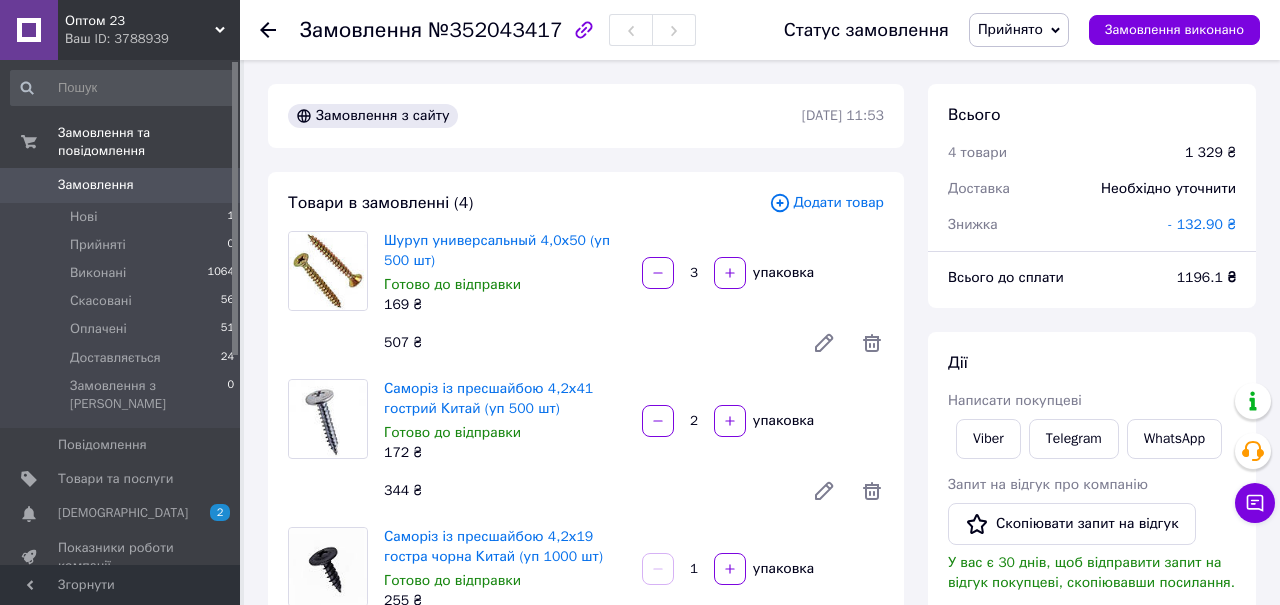 scroll, scrollTop: 23, scrollLeft: 0, axis: vertical 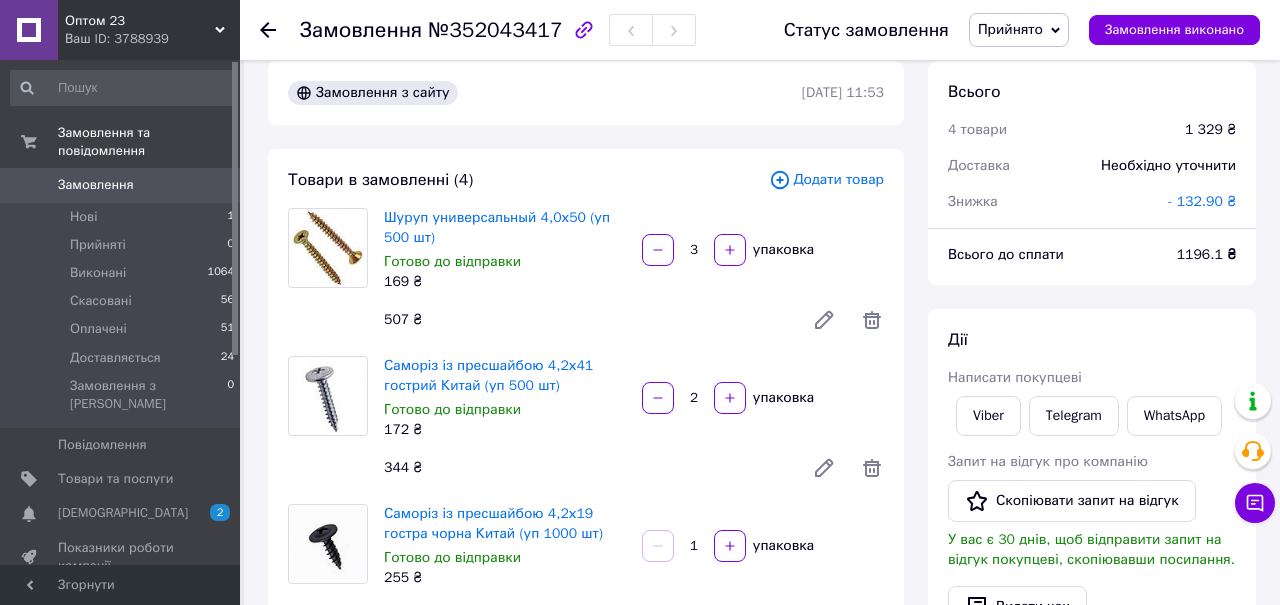click 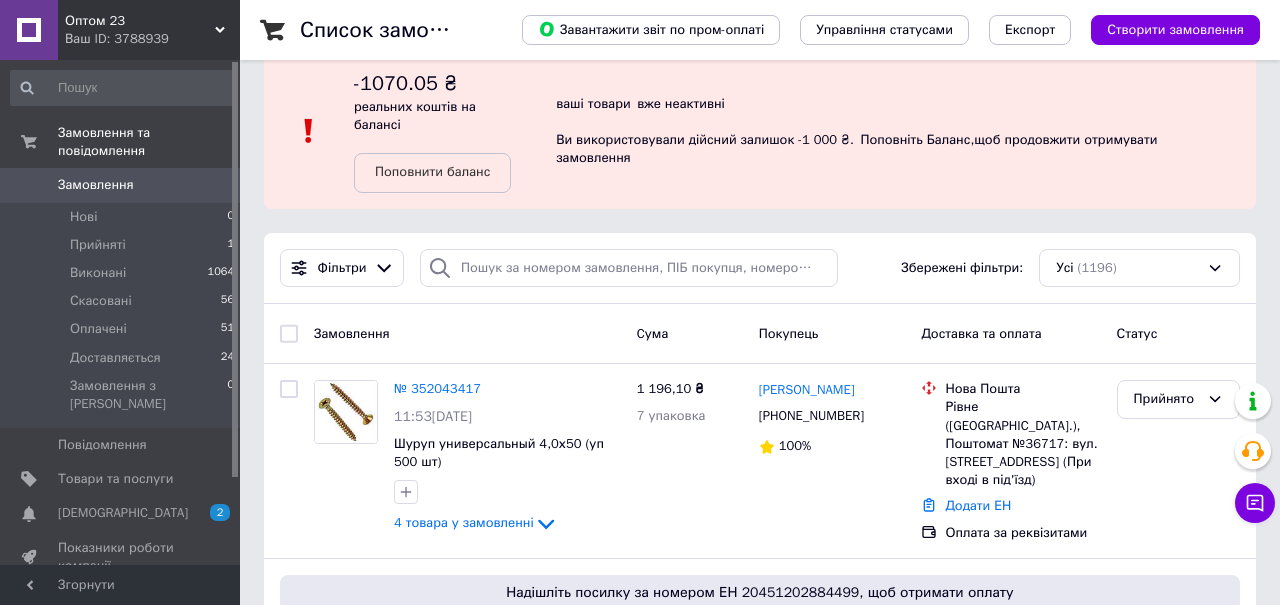 scroll, scrollTop: 22, scrollLeft: 0, axis: vertical 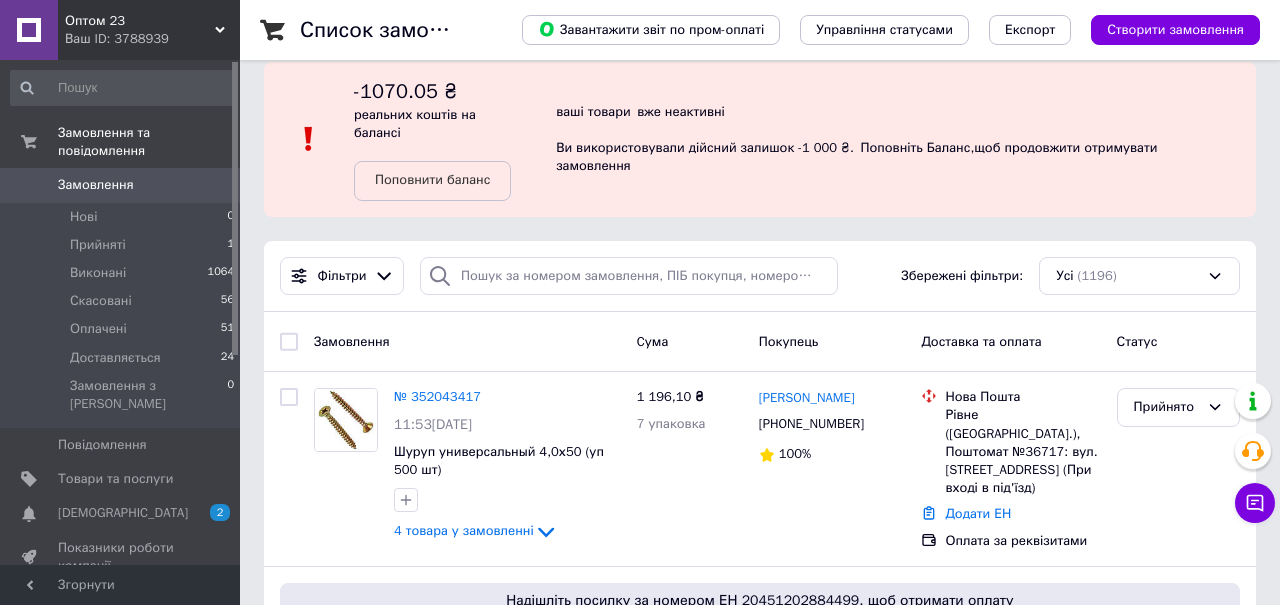 click on "[DEMOGRAPHIC_DATA]" at bounding box center [123, 513] 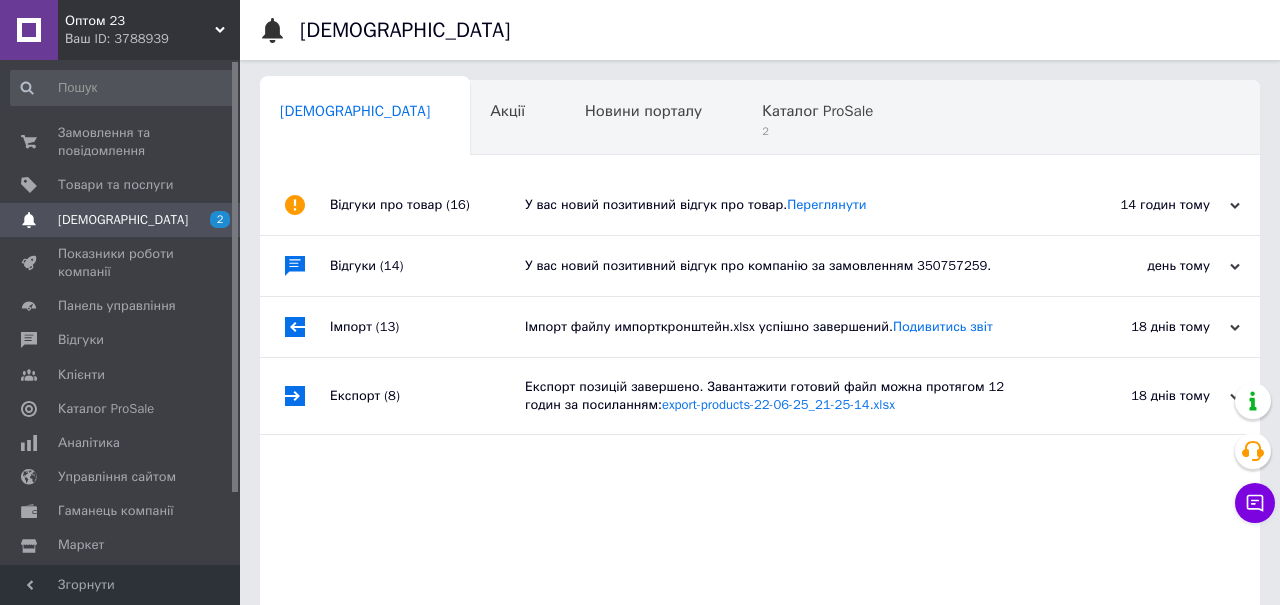 click on "Каталог ProSale" at bounding box center [817, 111] 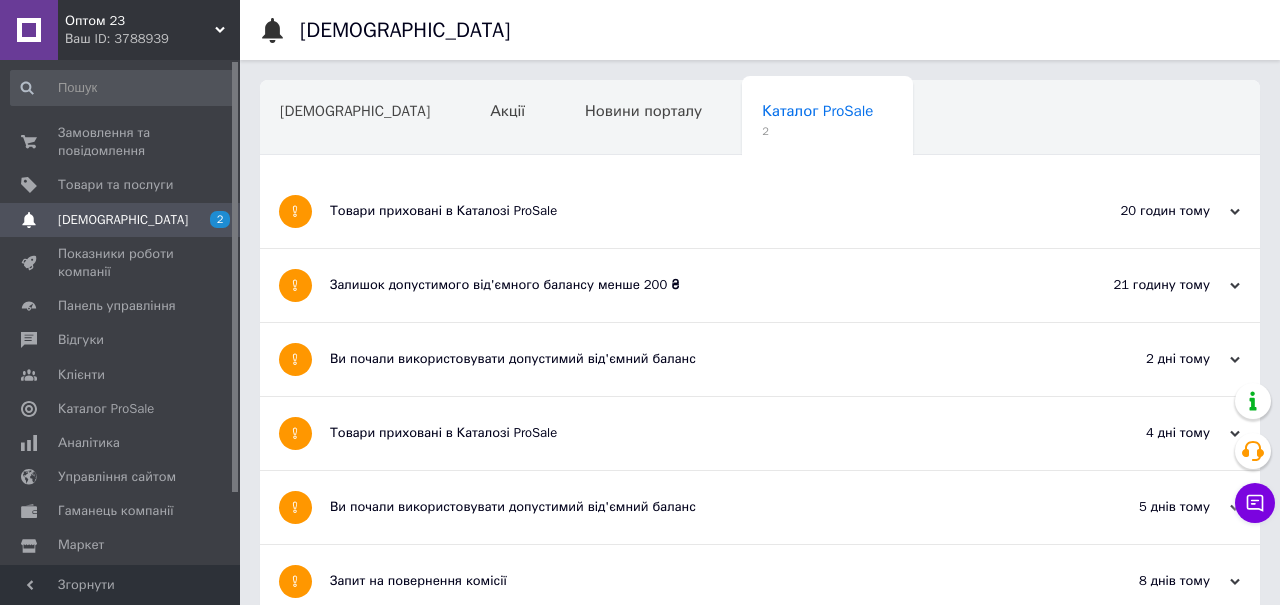 click on "21 годину тому" at bounding box center [1140, 285] 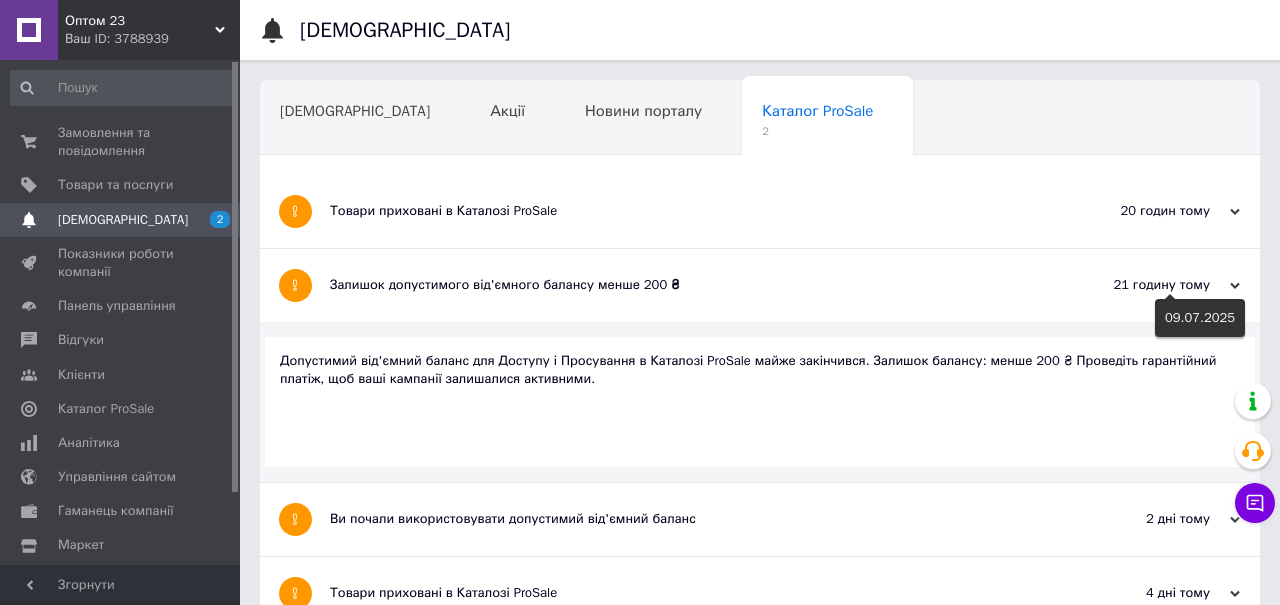 click 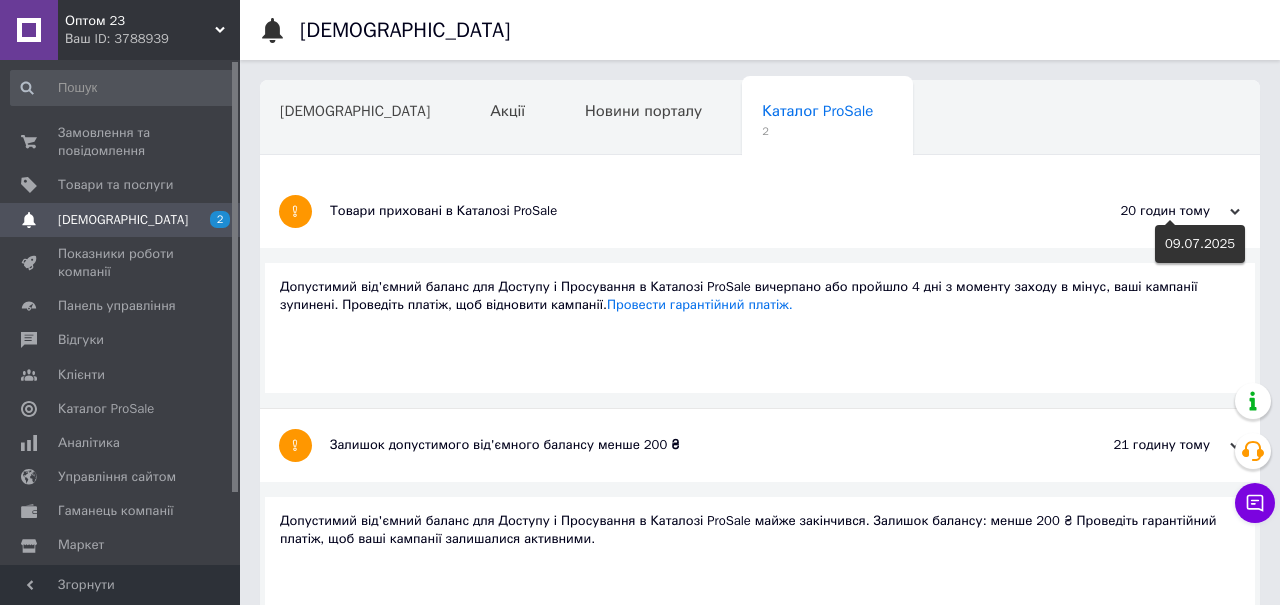click 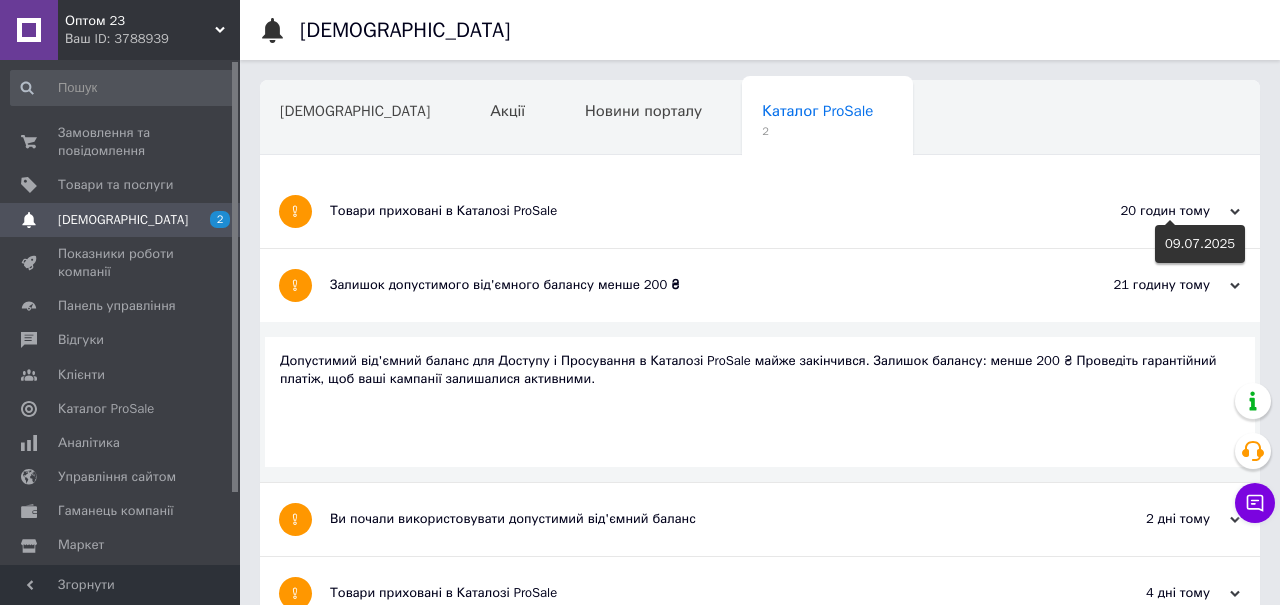 click on "Замовлення та повідомлення" at bounding box center (121, 142) 